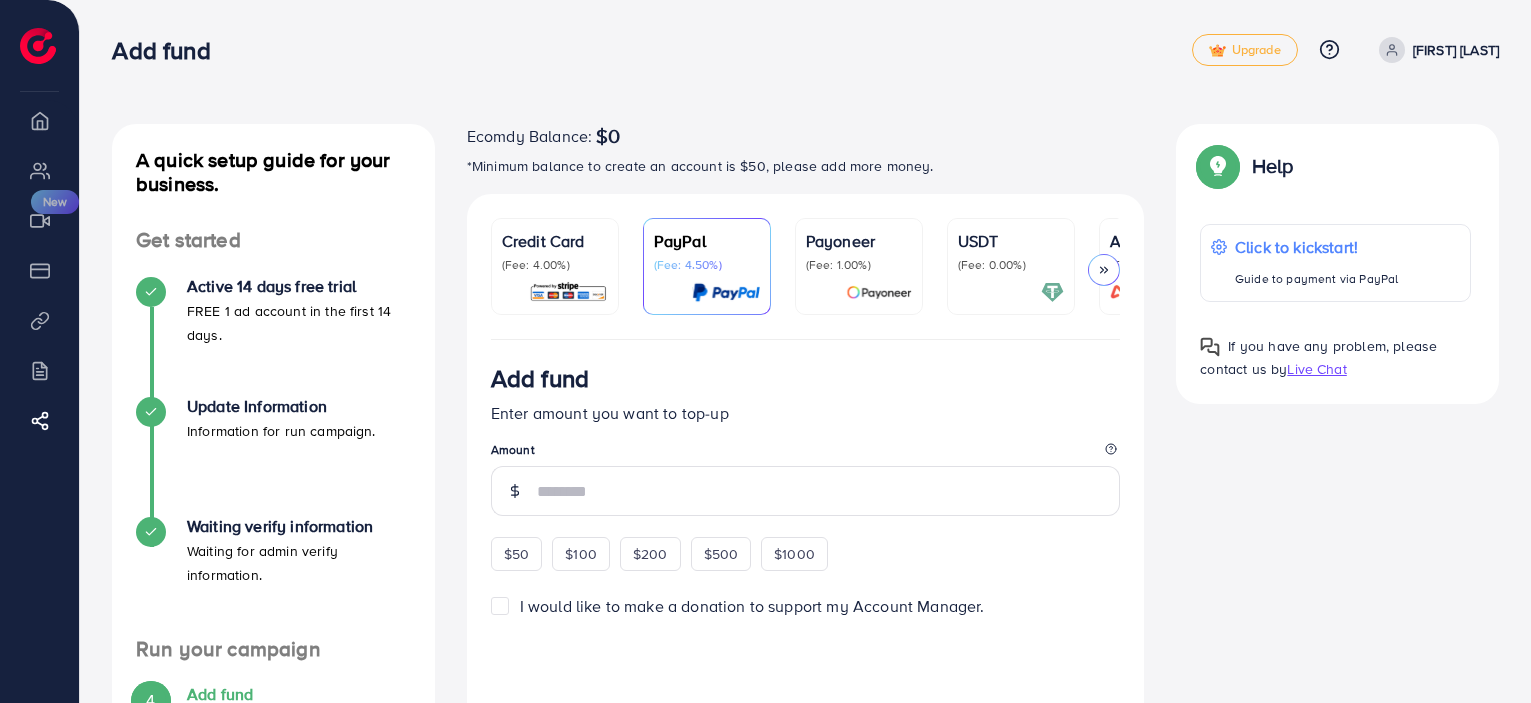 scroll, scrollTop: 0, scrollLeft: 0, axis: both 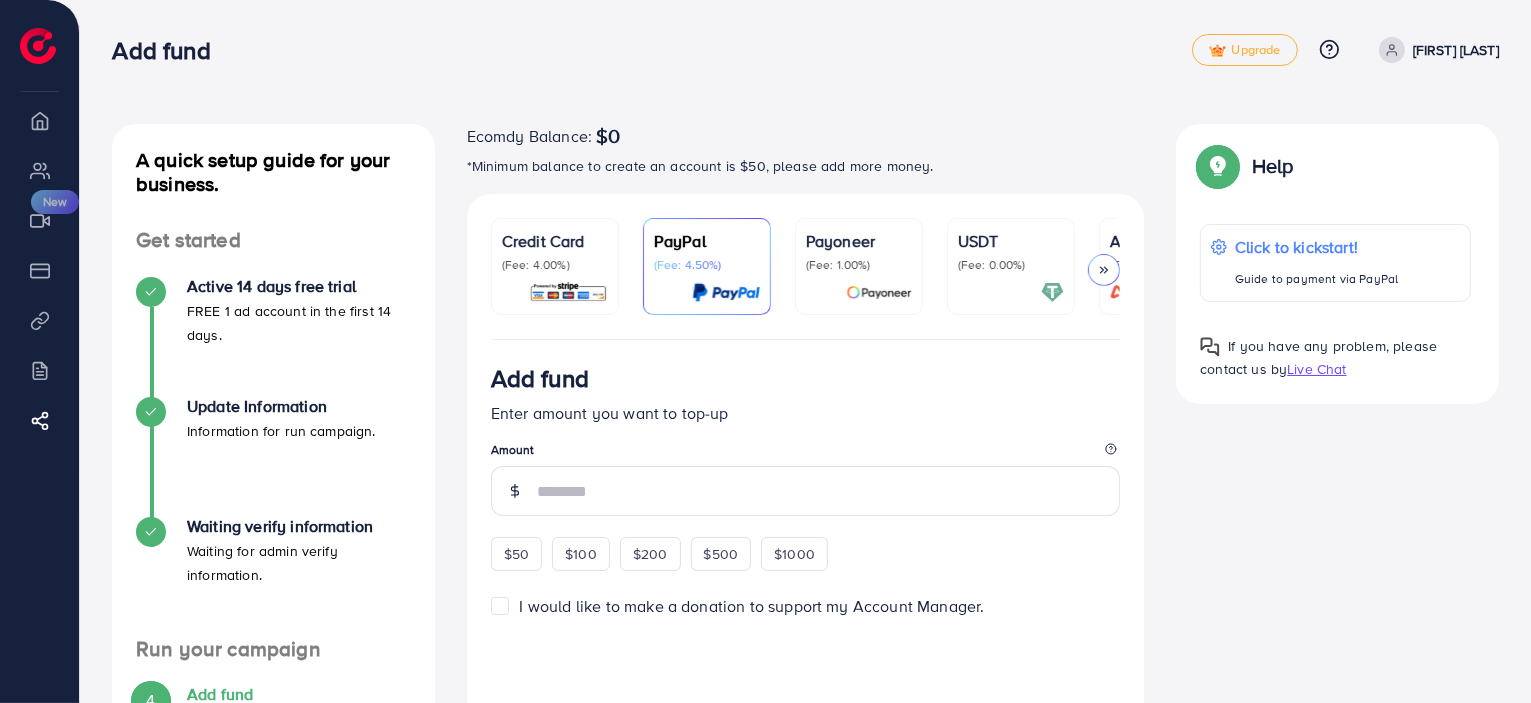 click on "Payoneer   (Fee: 1.00%)" at bounding box center (859, 266) 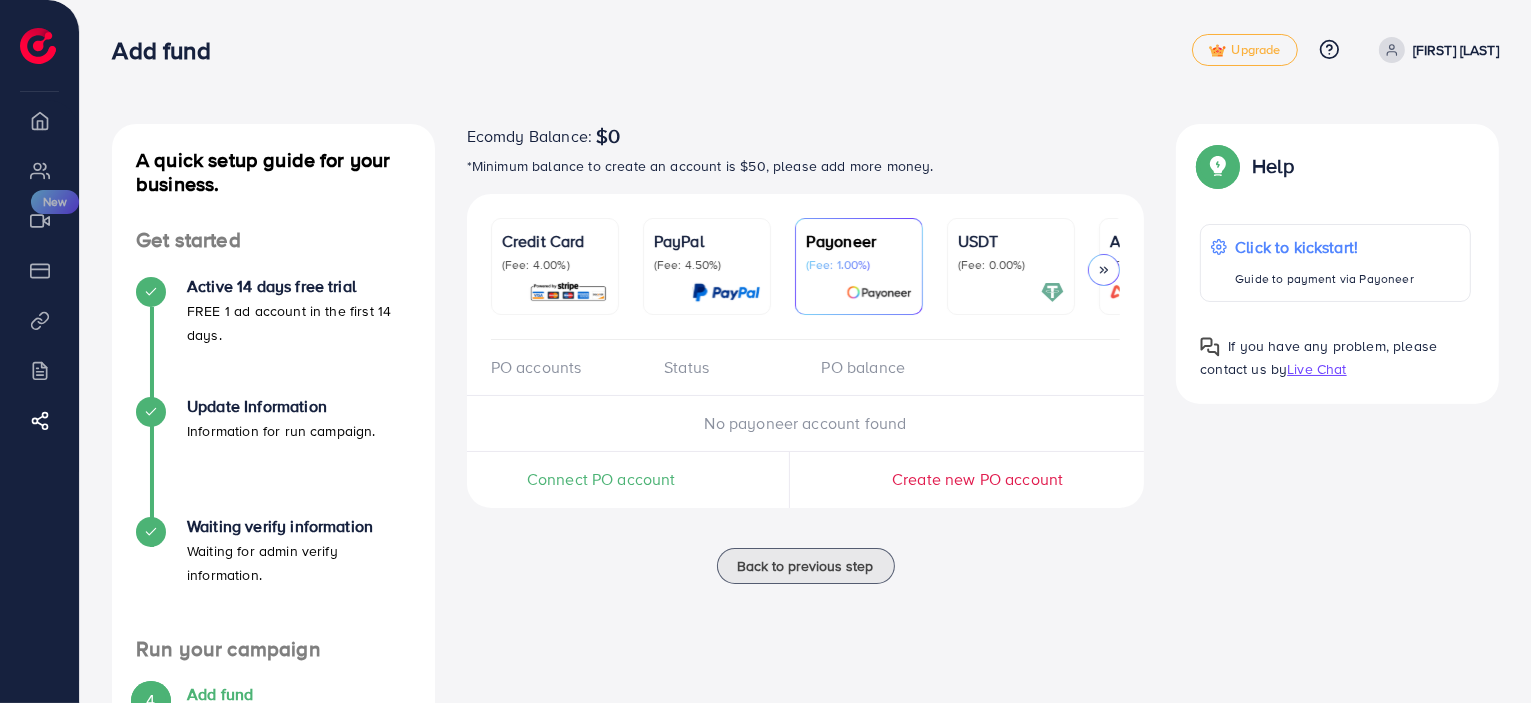 click on "Connect PO account" at bounding box center [601, 479] 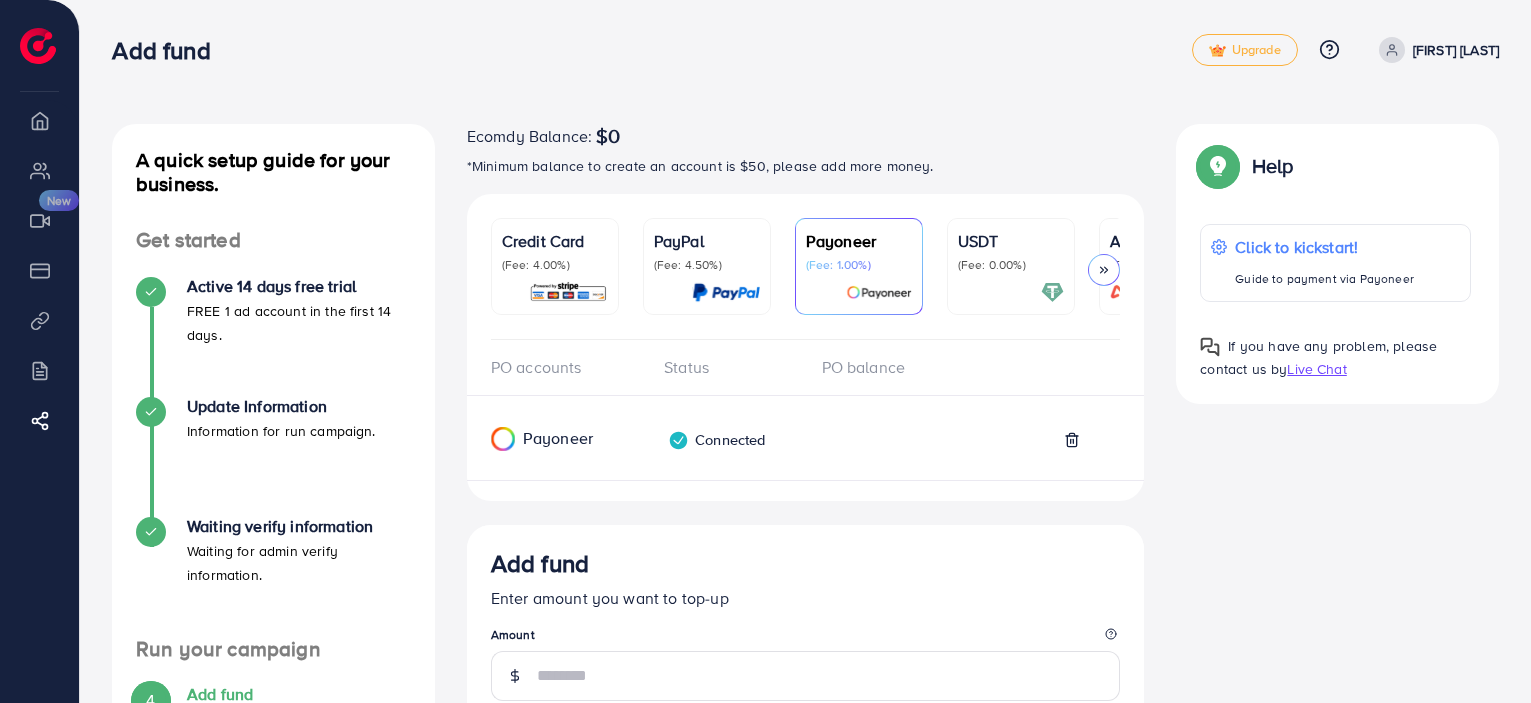 scroll, scrollTop: 0, scrollLeft: 0, axis: both 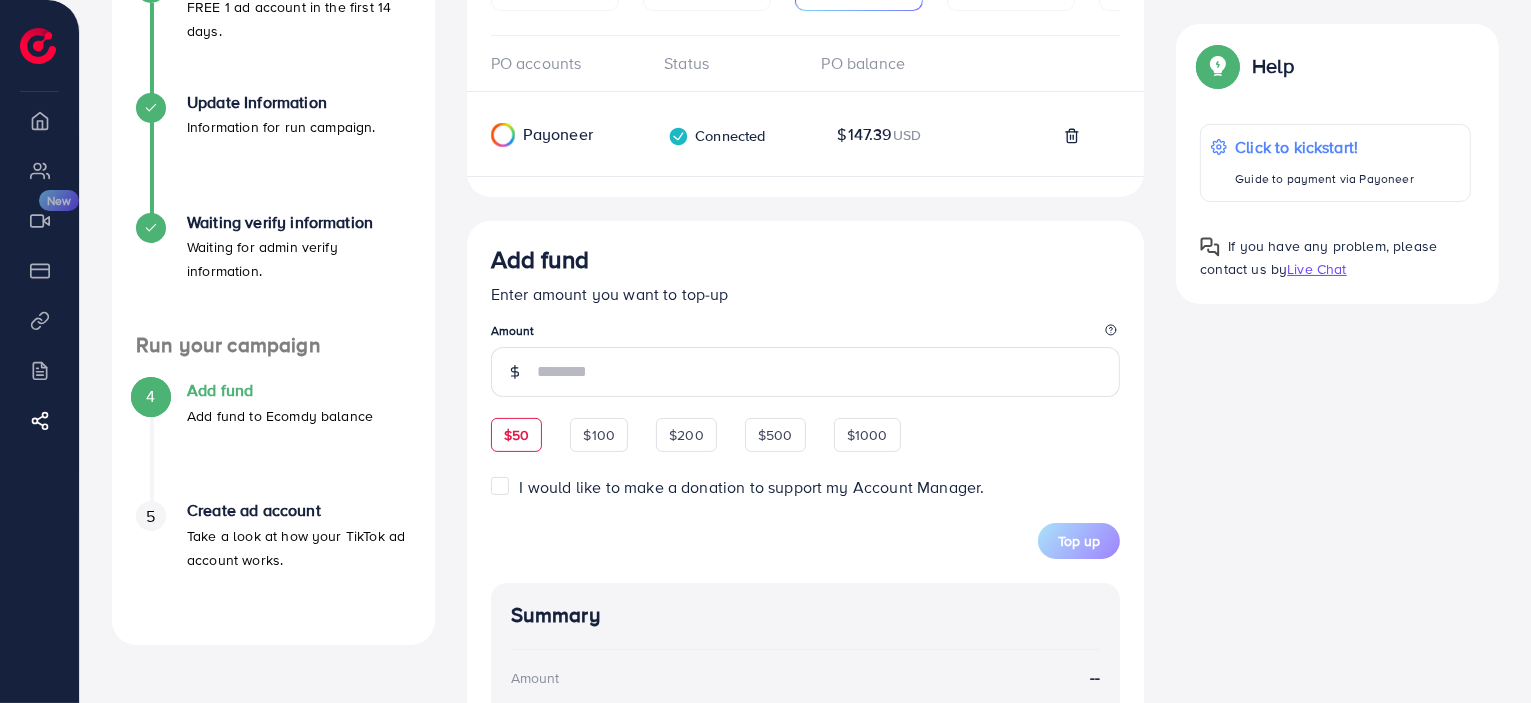 click on "Add fund Enter amount you want to top-up Amount $50 $100 $200 $500 $1000 I would like to make a donation to support my Account Manager. 5% 10% 15% 20%  Top up" at bounding box center [806, 402] 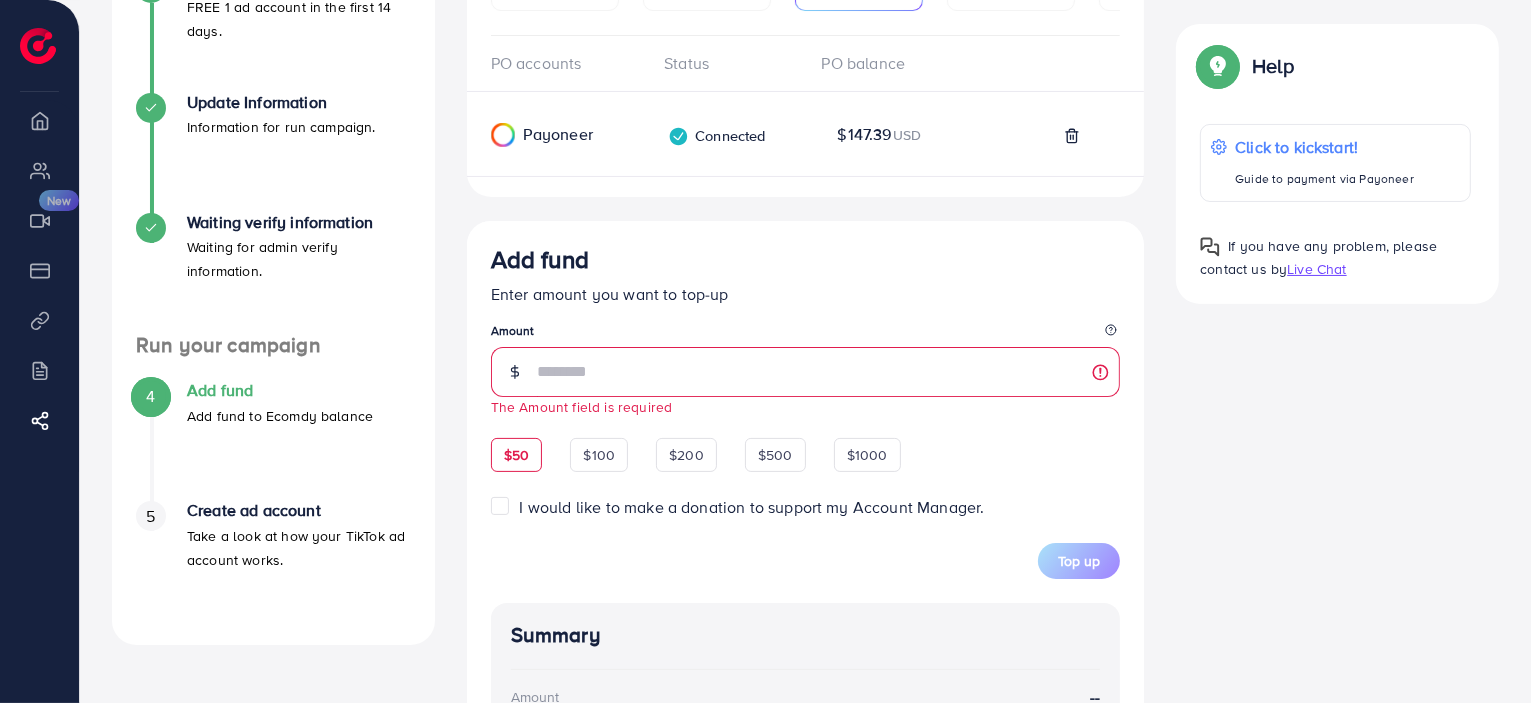 click on "$50" at bounding box center (516, 455) 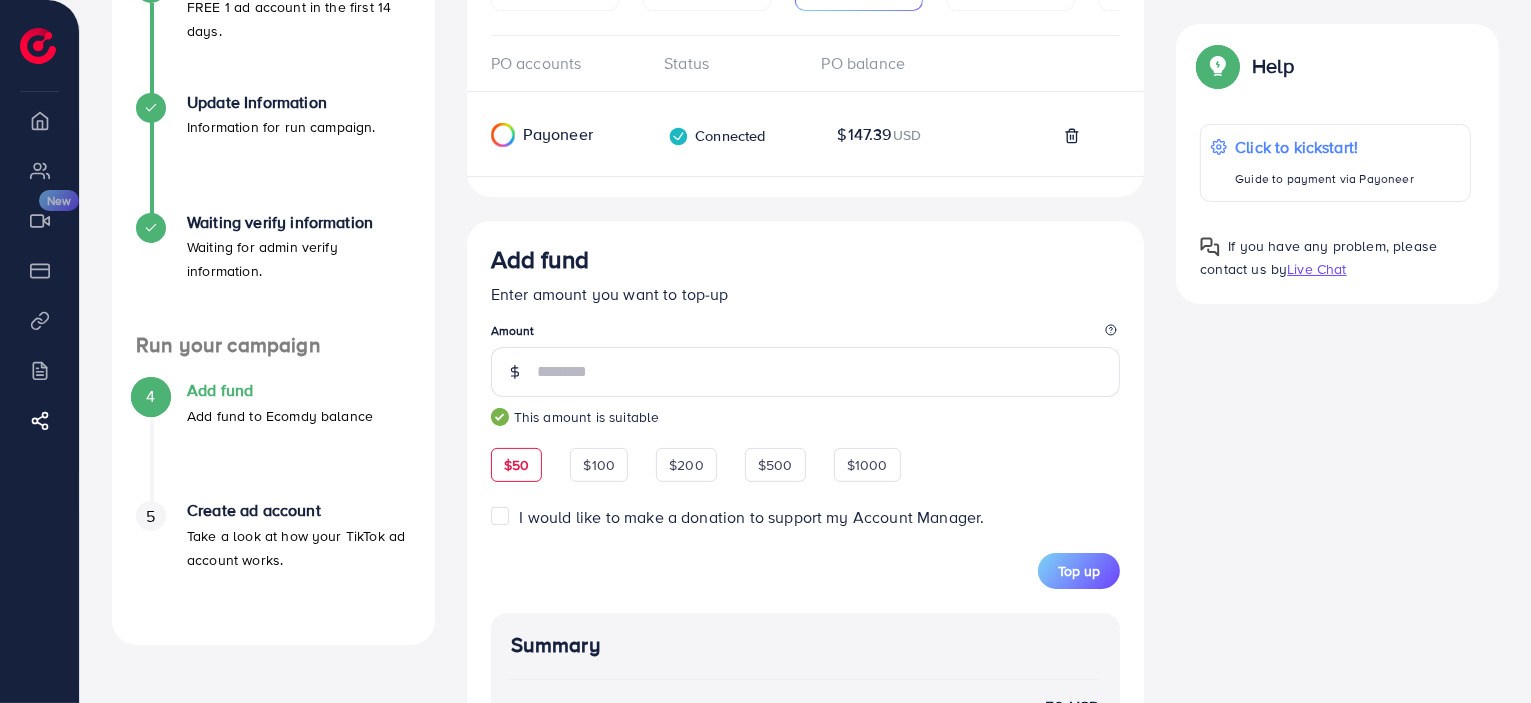 click on "I would like to make a donation to support my Account Manager." at bounding box center (752, 517) 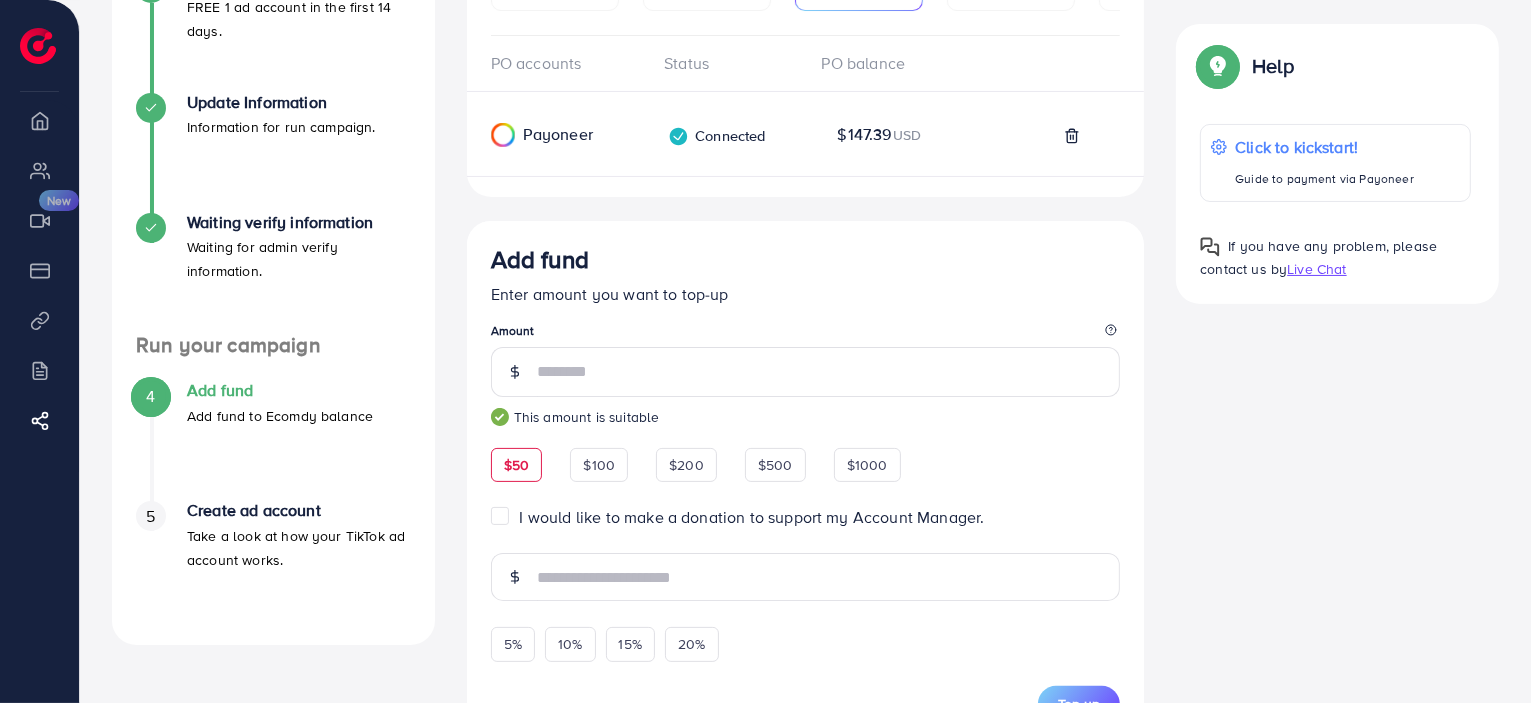 click on "I would like to make a donation to support my Account Manager." at bounding box center [752, 517] 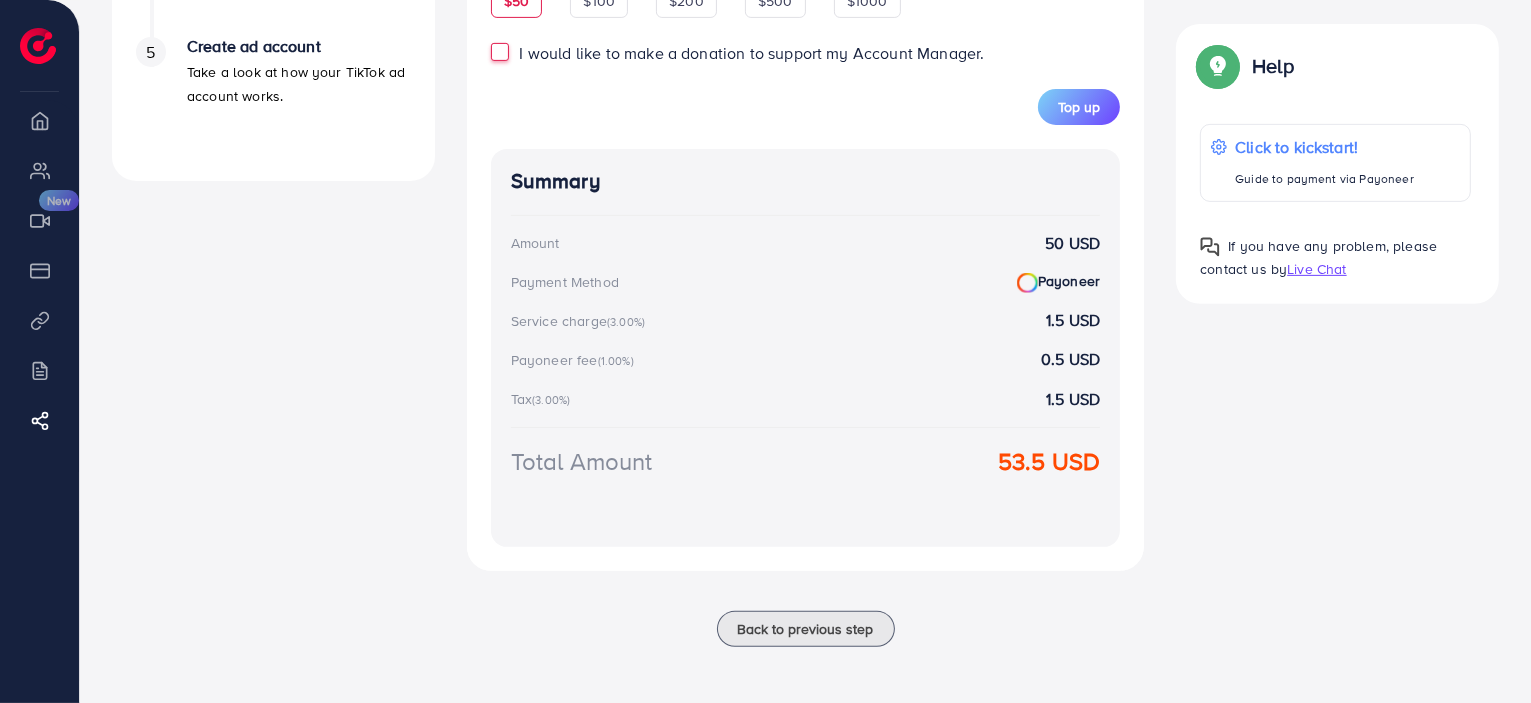 scroll, scrollTop: 576, scrollLeft: 0, axis: vertical 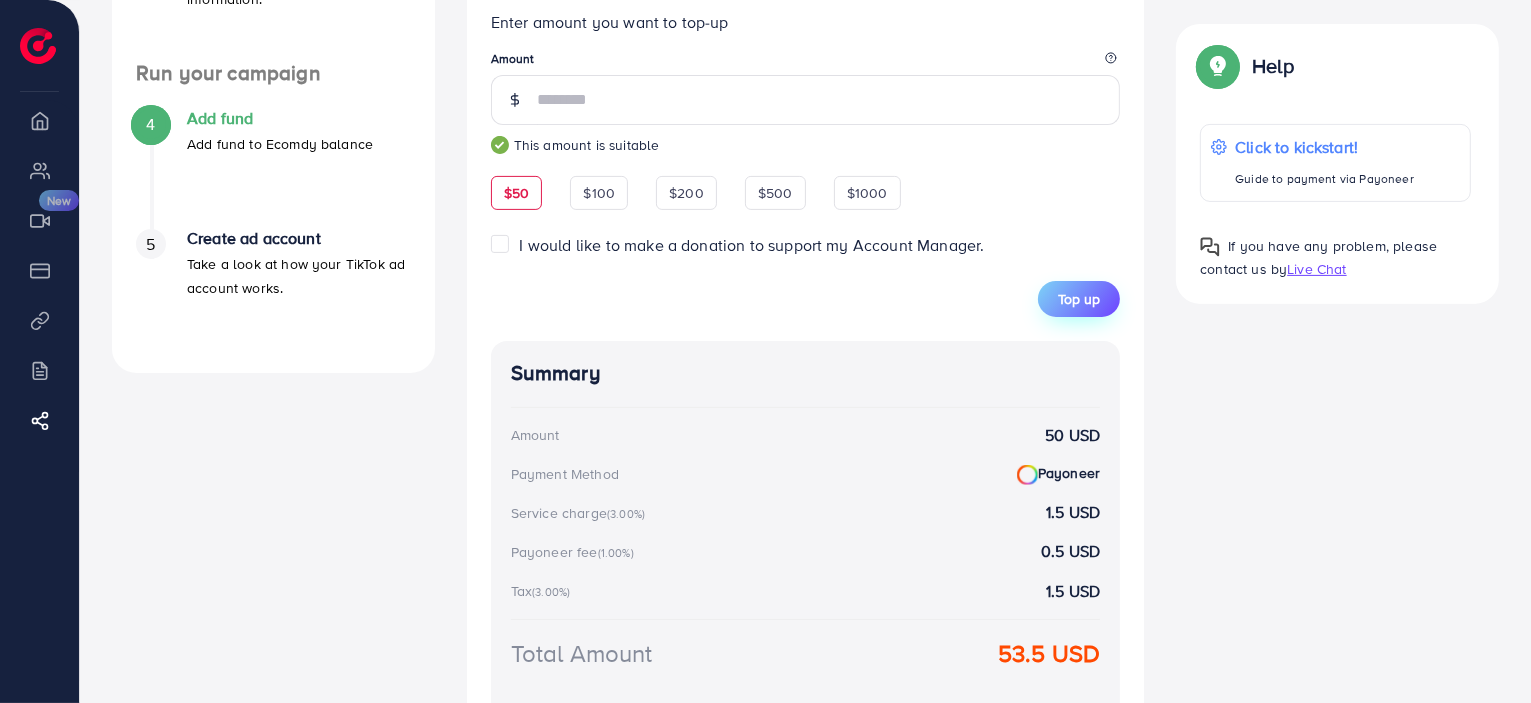 click on "Top up" at bounding box center (1079, 299) 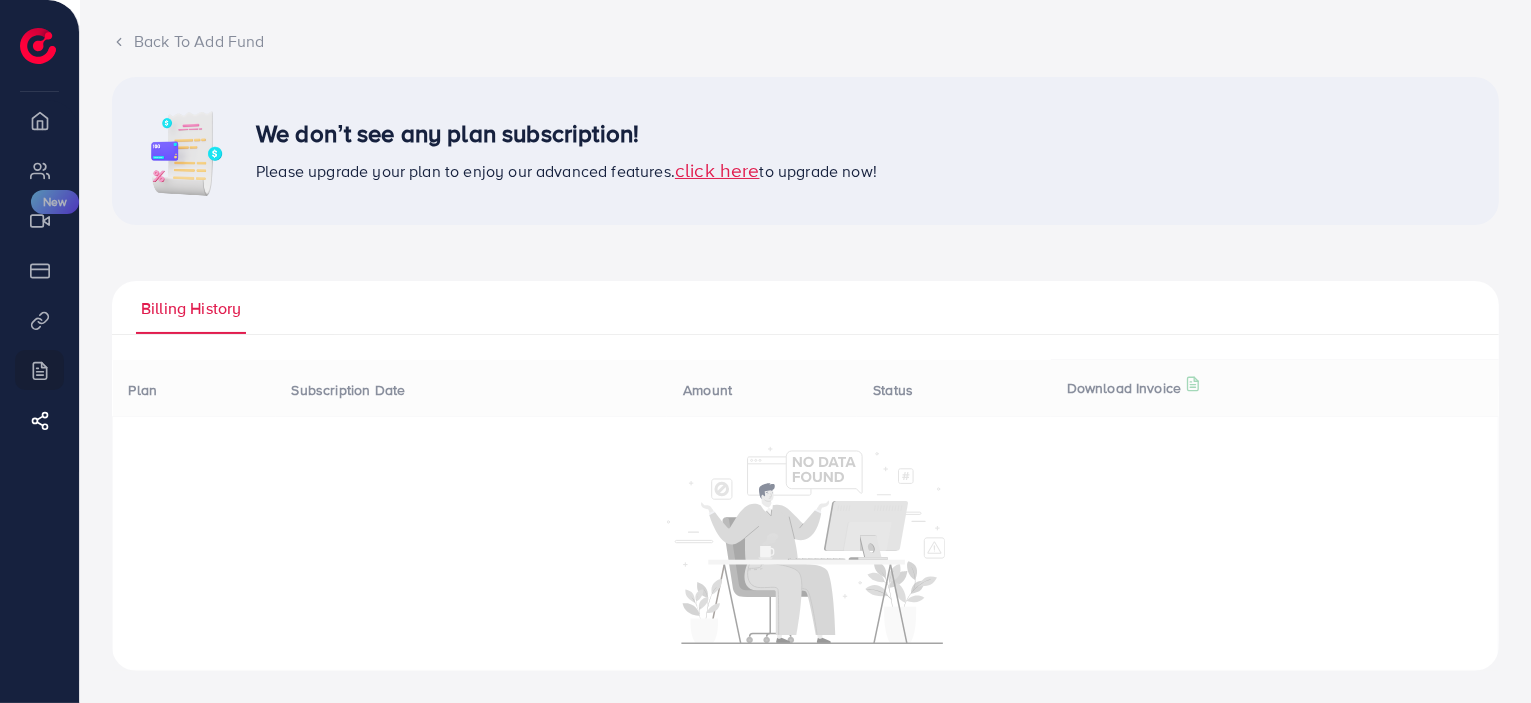 scroll, scrollTop: 0, scrollLeft: 0, axis: both 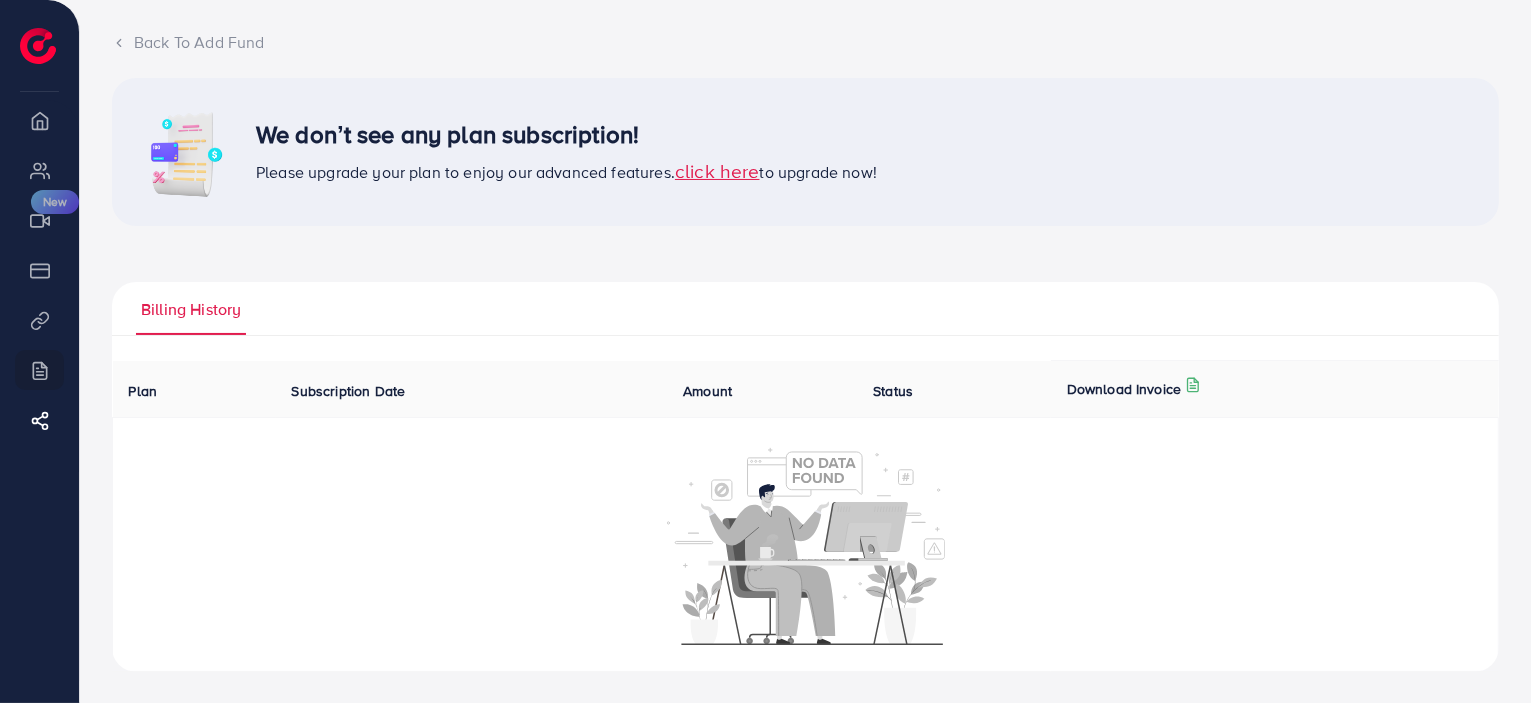 click on "click here" at bounding box center (717, 170) 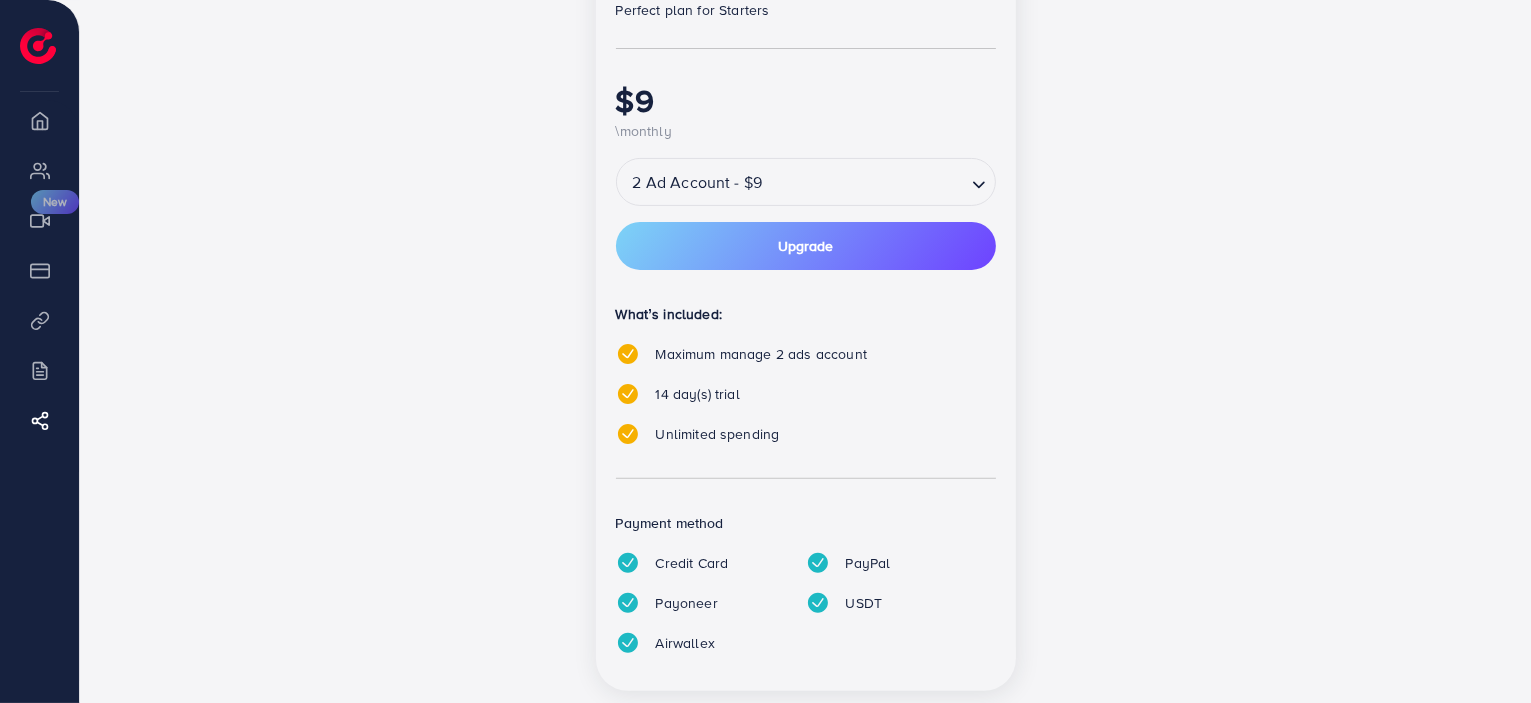 scroll, scrollTop: 481, scrollLeft: 0, axis: vertical 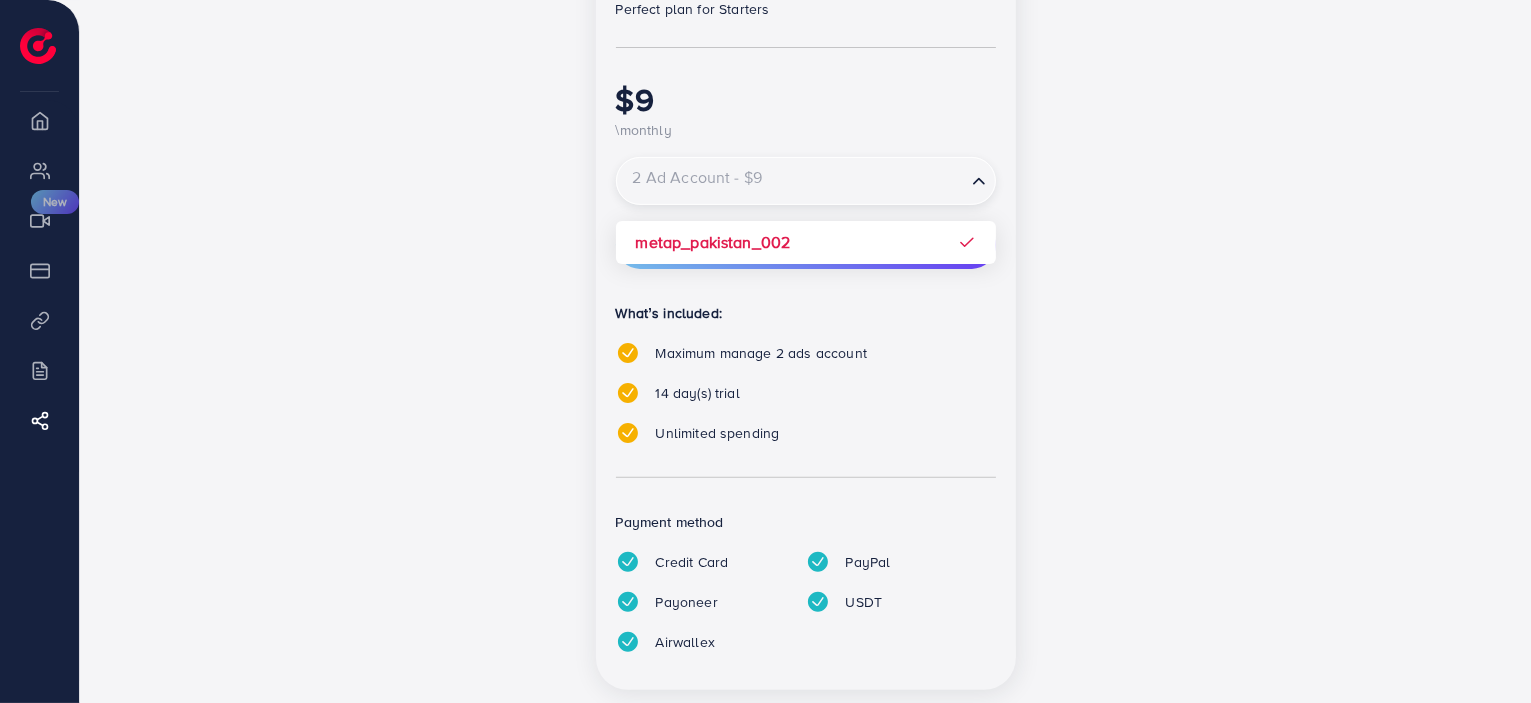 click at bounding box center [791, 181] 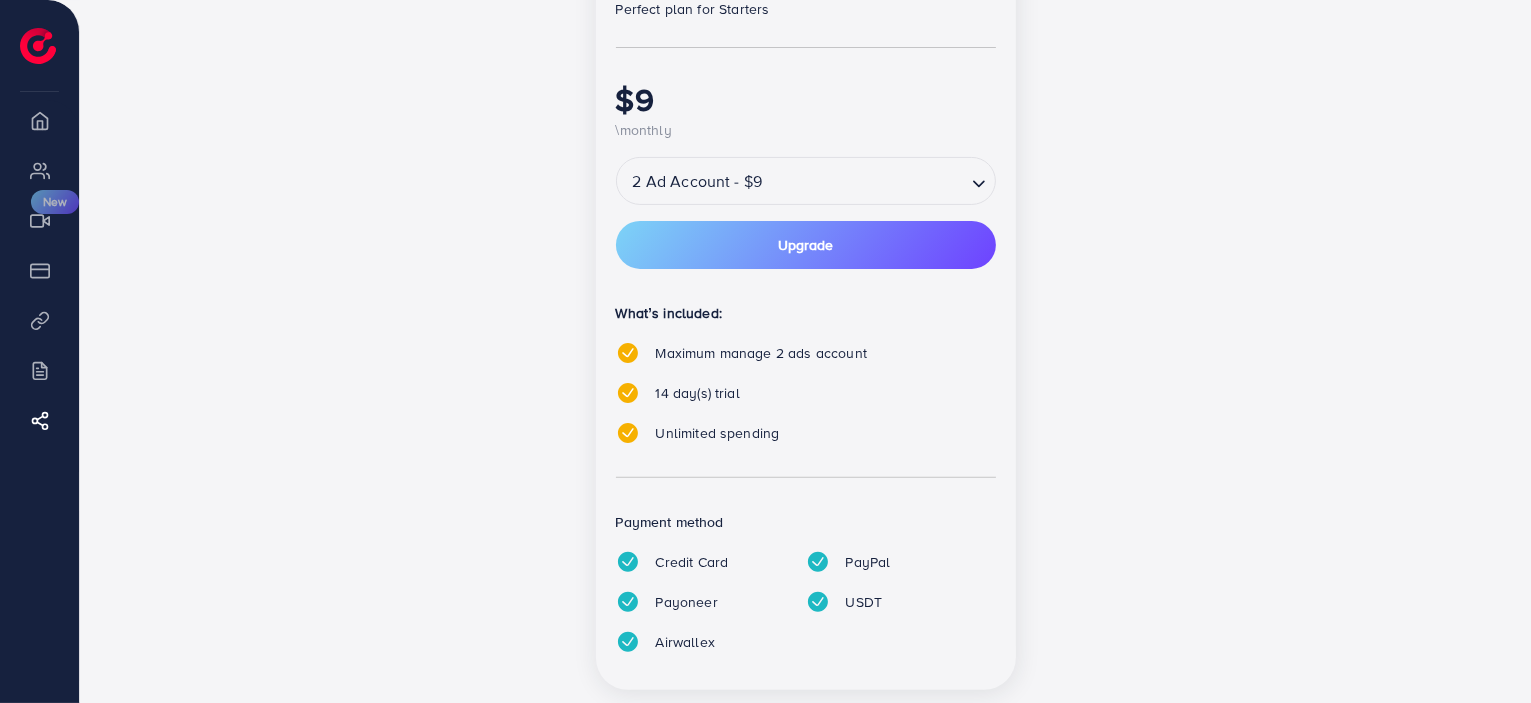 click on "popular   Partnership Member   Perfect plan for Starters   $9   \monthly
2 Ad Account - $9
Loading...     metap_pakistan_002        Upgrade   What’s included:   Maximum manage 2 ads account   14 day(s) trial   Unlimited spending   Payment method   Credit Card   PayPal   Payoneer   USDT   Airwallex" at bounding box center [806, 289] 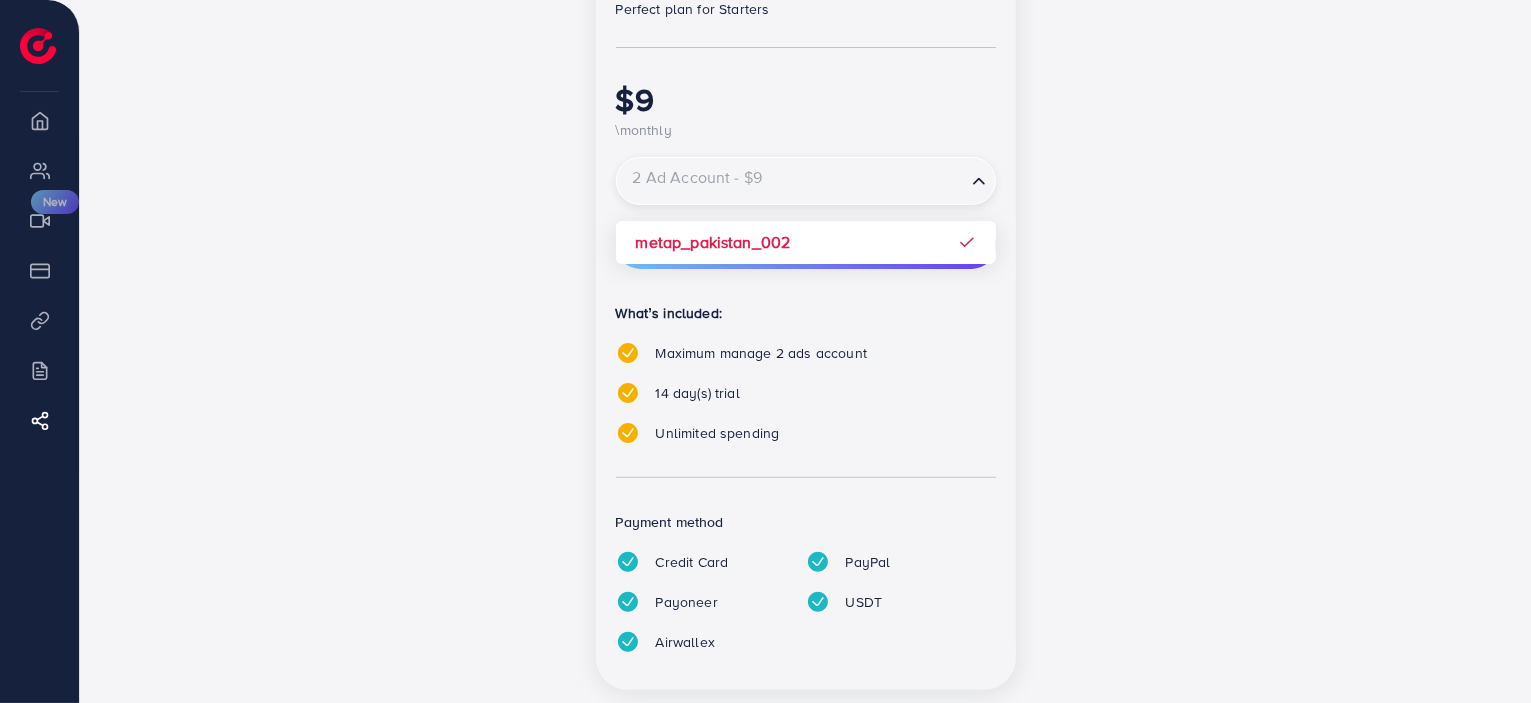 click at bounding box center [791, 181] 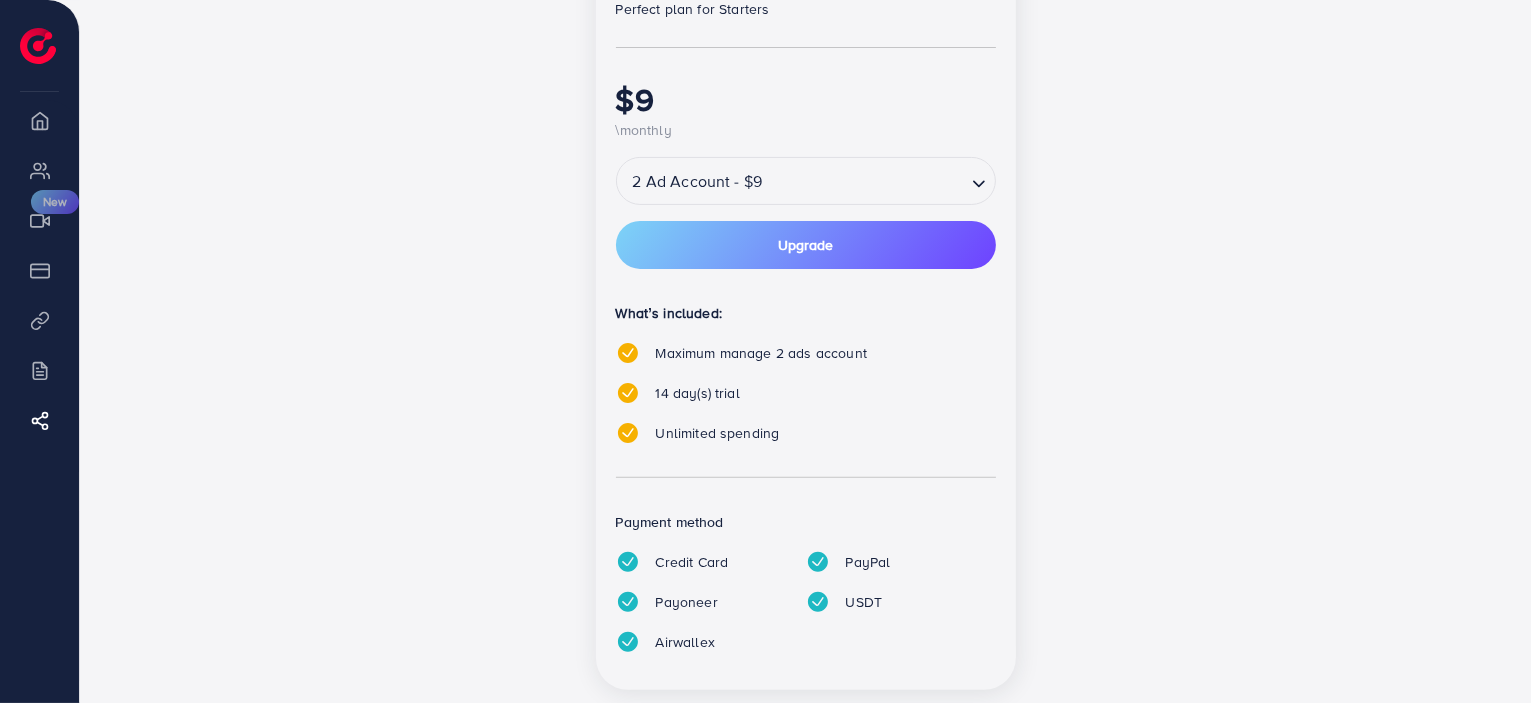click on "popular   Partnership Member   Perfect plan for Starters   $9   \monthly
2 Ad Account - $9
Loading...     metap_pakistan_002        Upgrade   What’s included:   Maximum manage 2 ads account   14 day(s) trial   Unlimited spending   Payment method   Credit Card   PayPal   Payoneer   USDT   Airwallex" at bounding box center [806, 301] 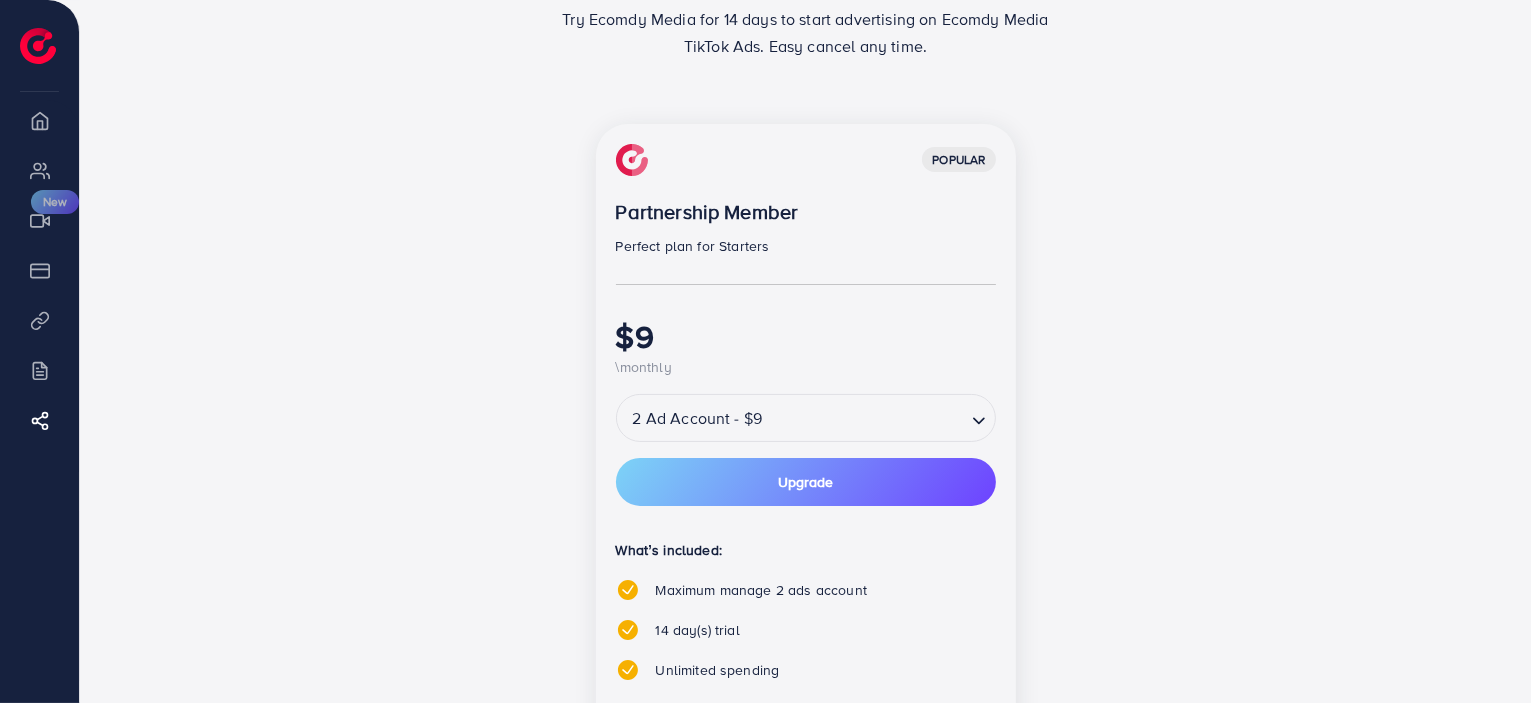 scroll, scrollTop: 272, scrollLeft: 0, axis: vertical 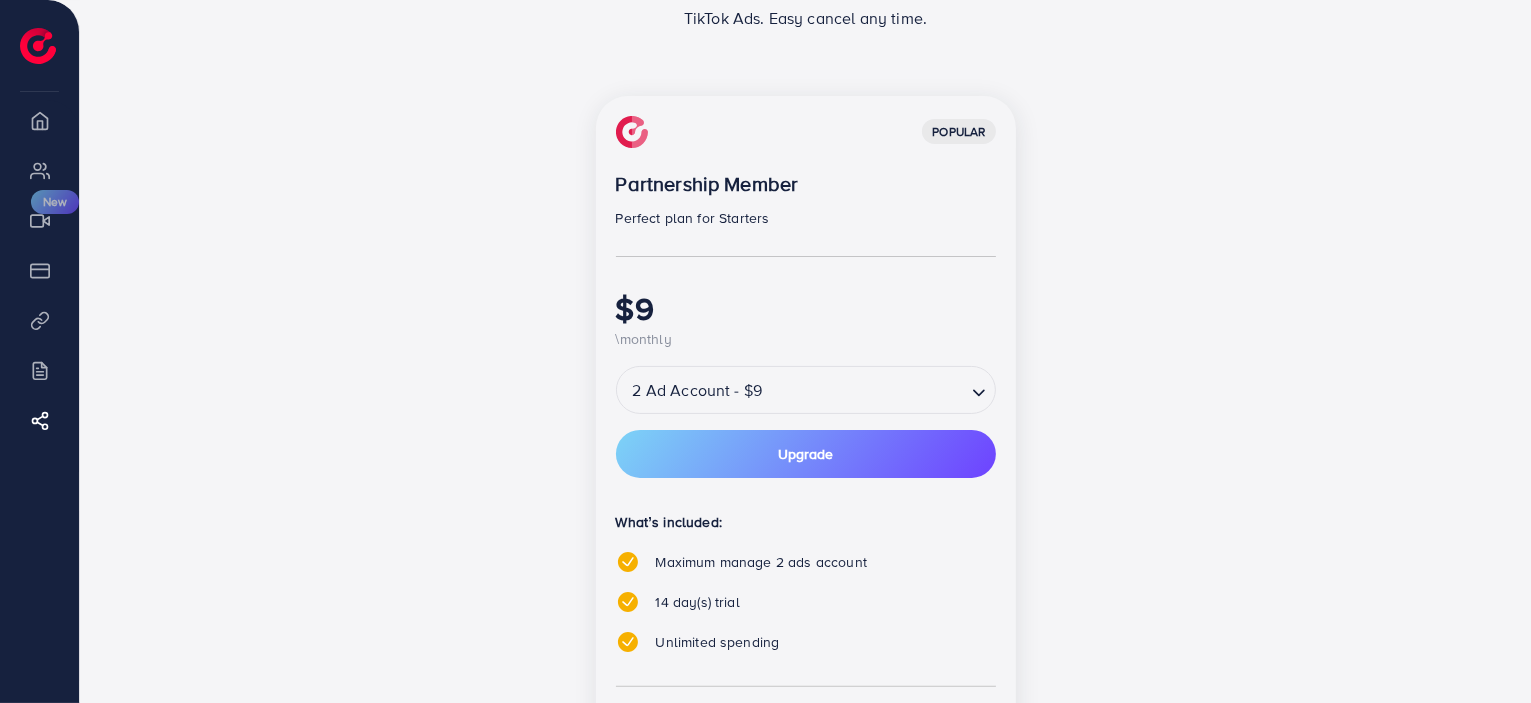 click on "Overview" at bounding box center (39, 120) 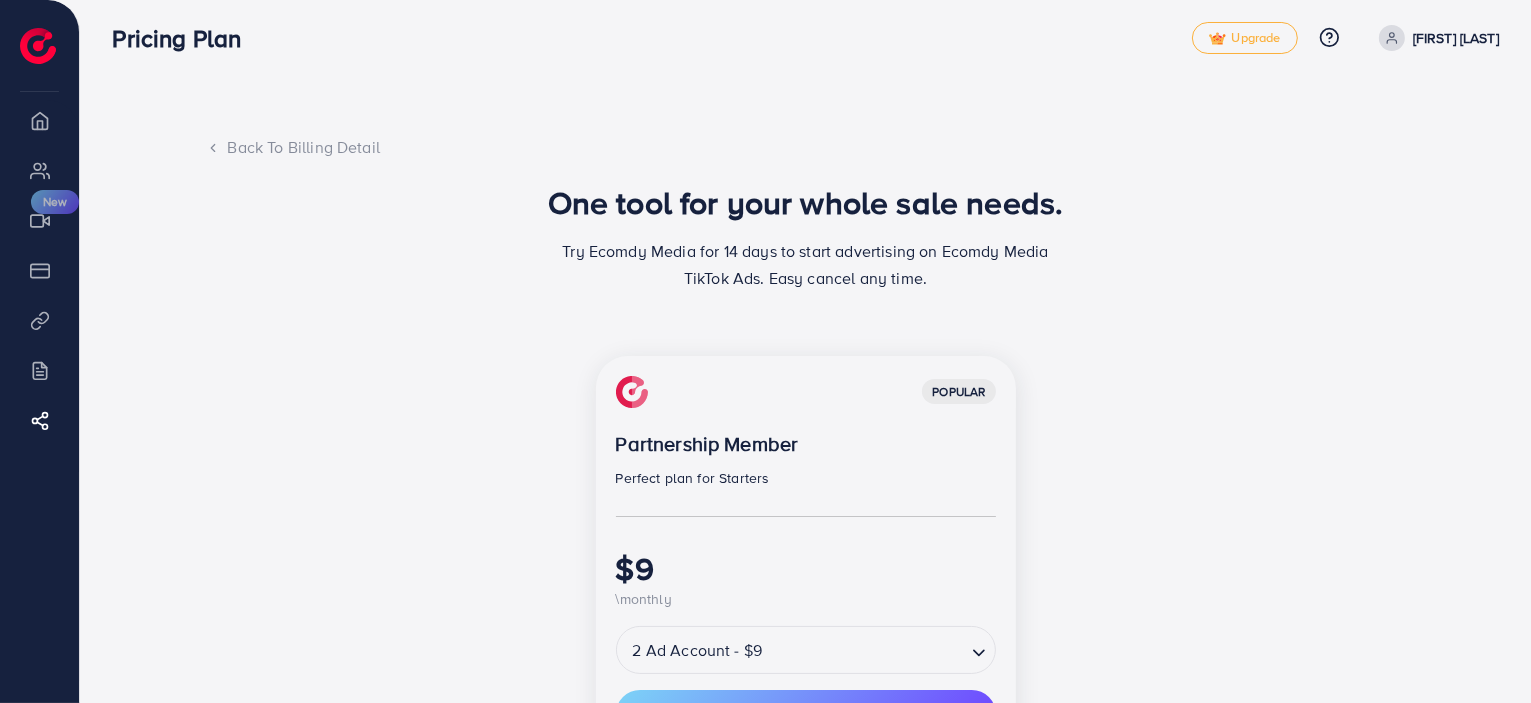 scroll, scrollTop: 0, scrollLeft: 0, axis: both 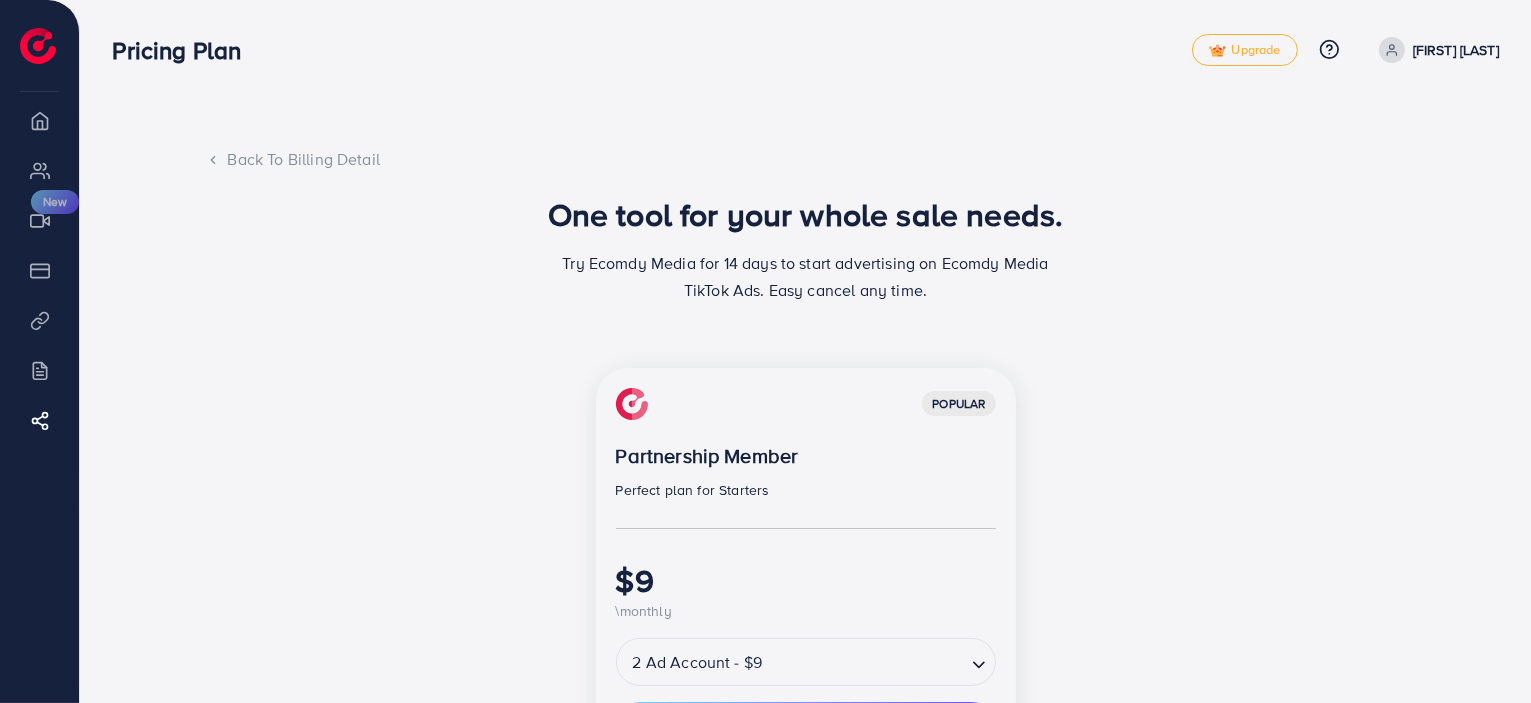 click on "Overview" at bounding box center [39, 120] 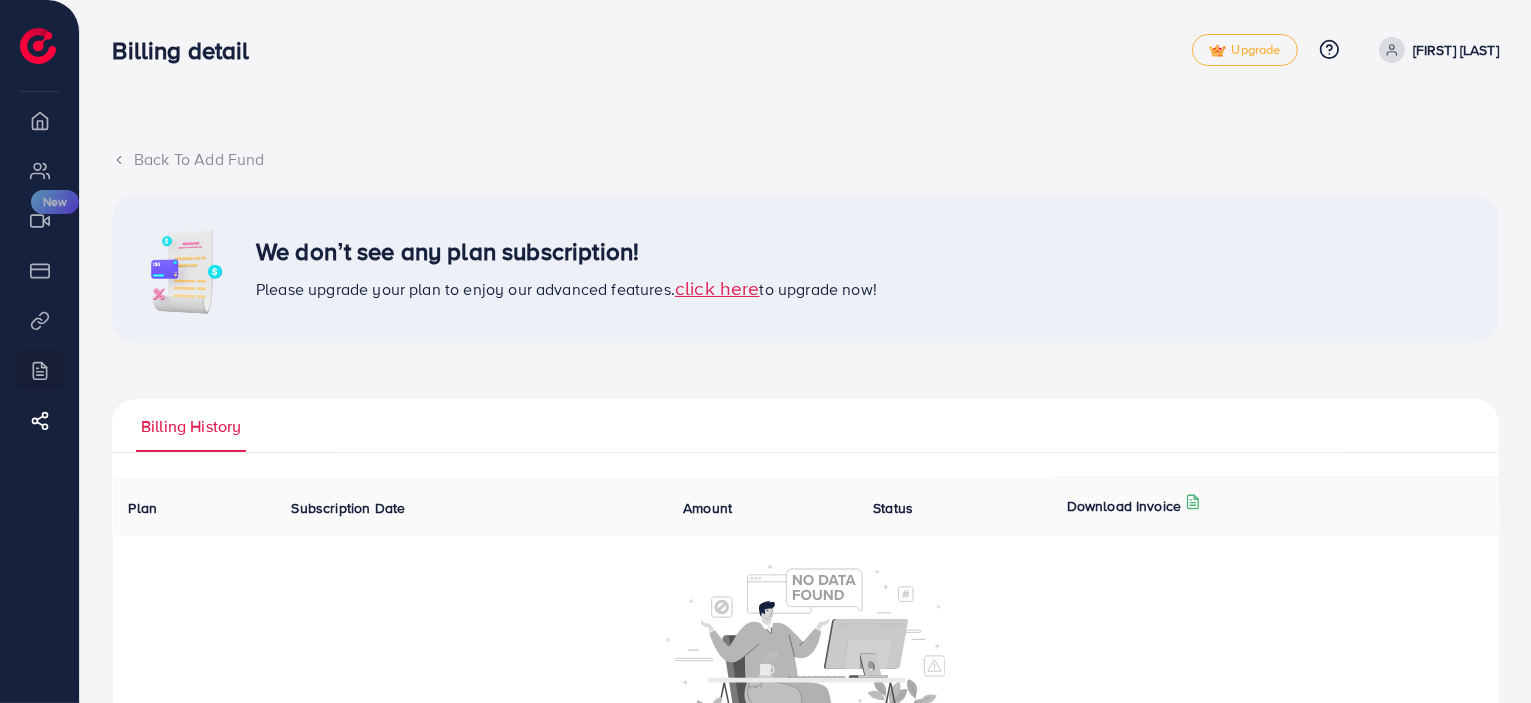 click on "Back To Add Fund" at bounding box center [805, 159] 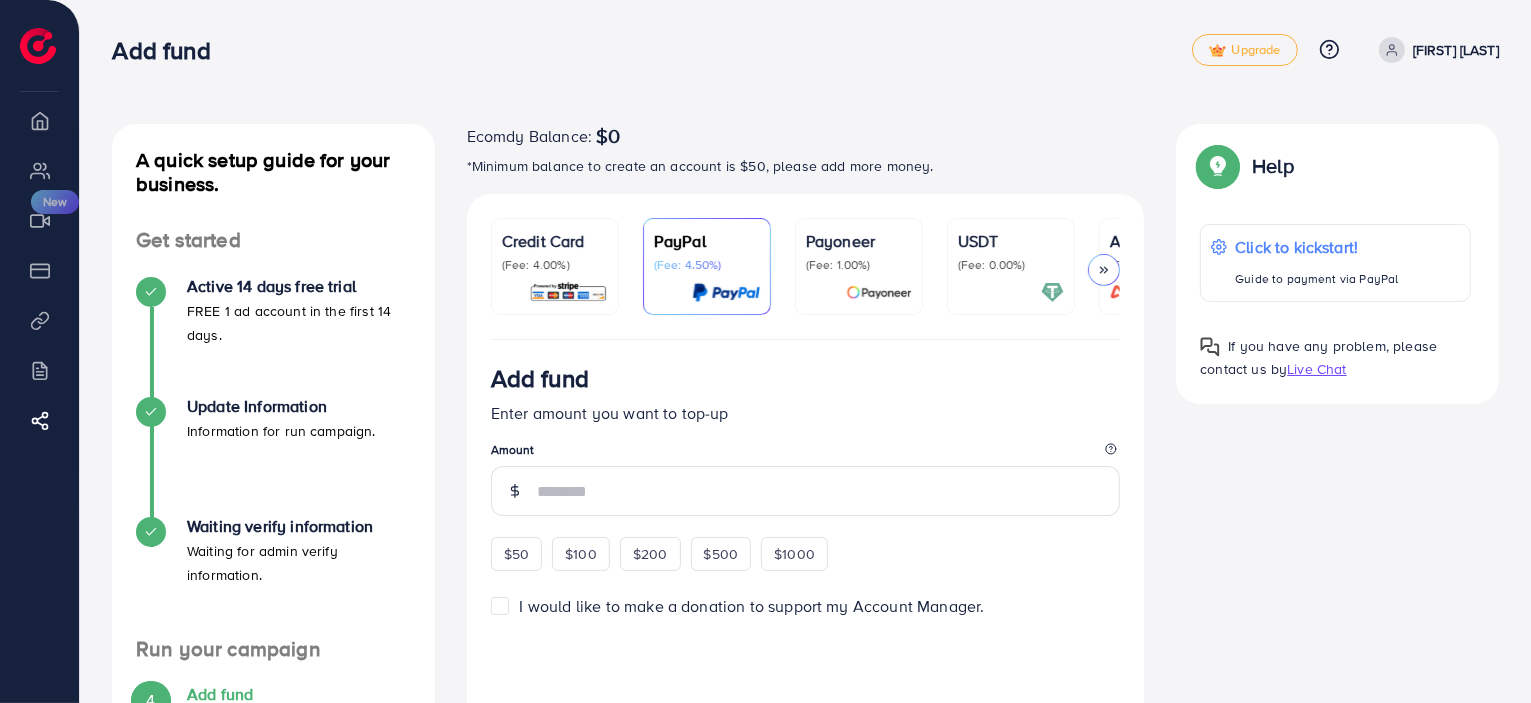 scroll, scrollTop: 518, scrollLeft: 0, axis: vertical 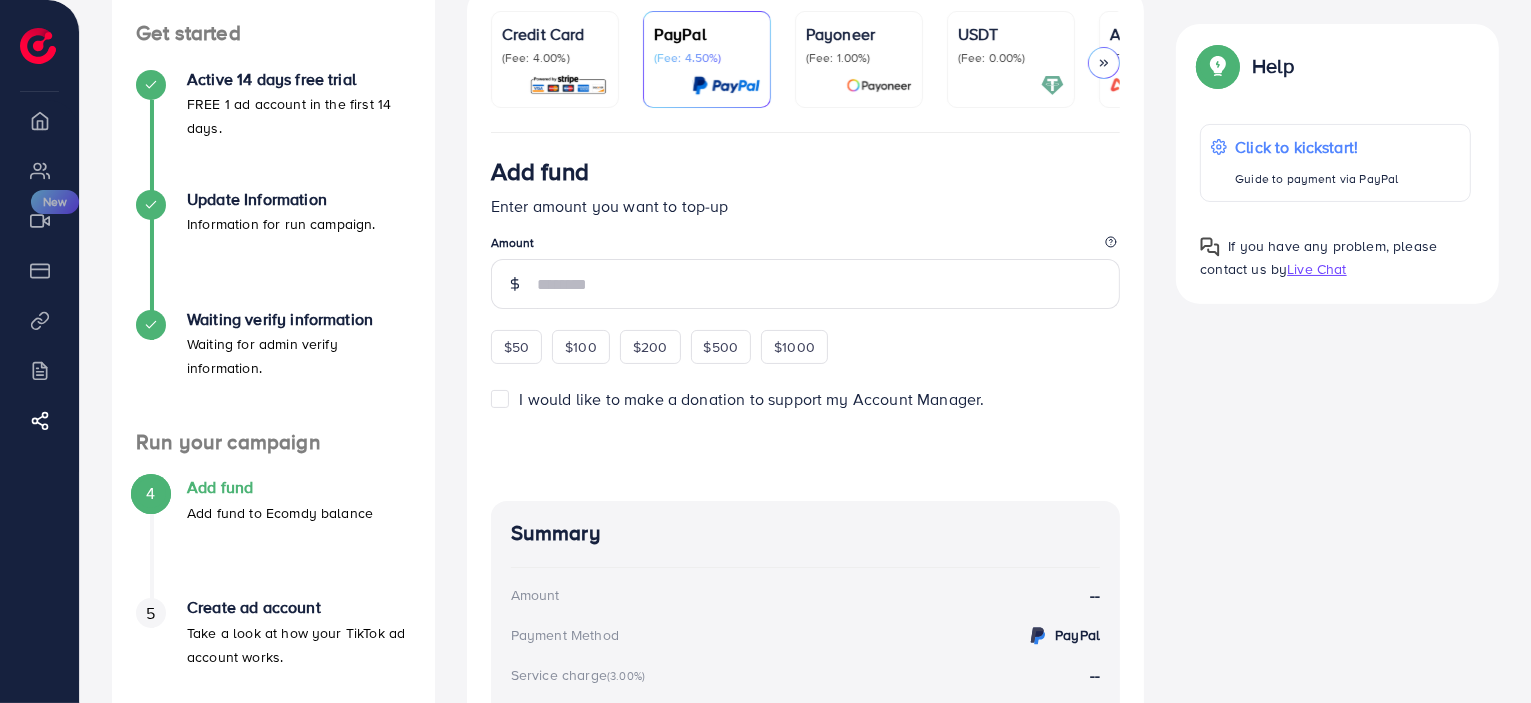 click on "4   Add fund   Add fund to Ecomdy balance" at bounding box center (273, 501) 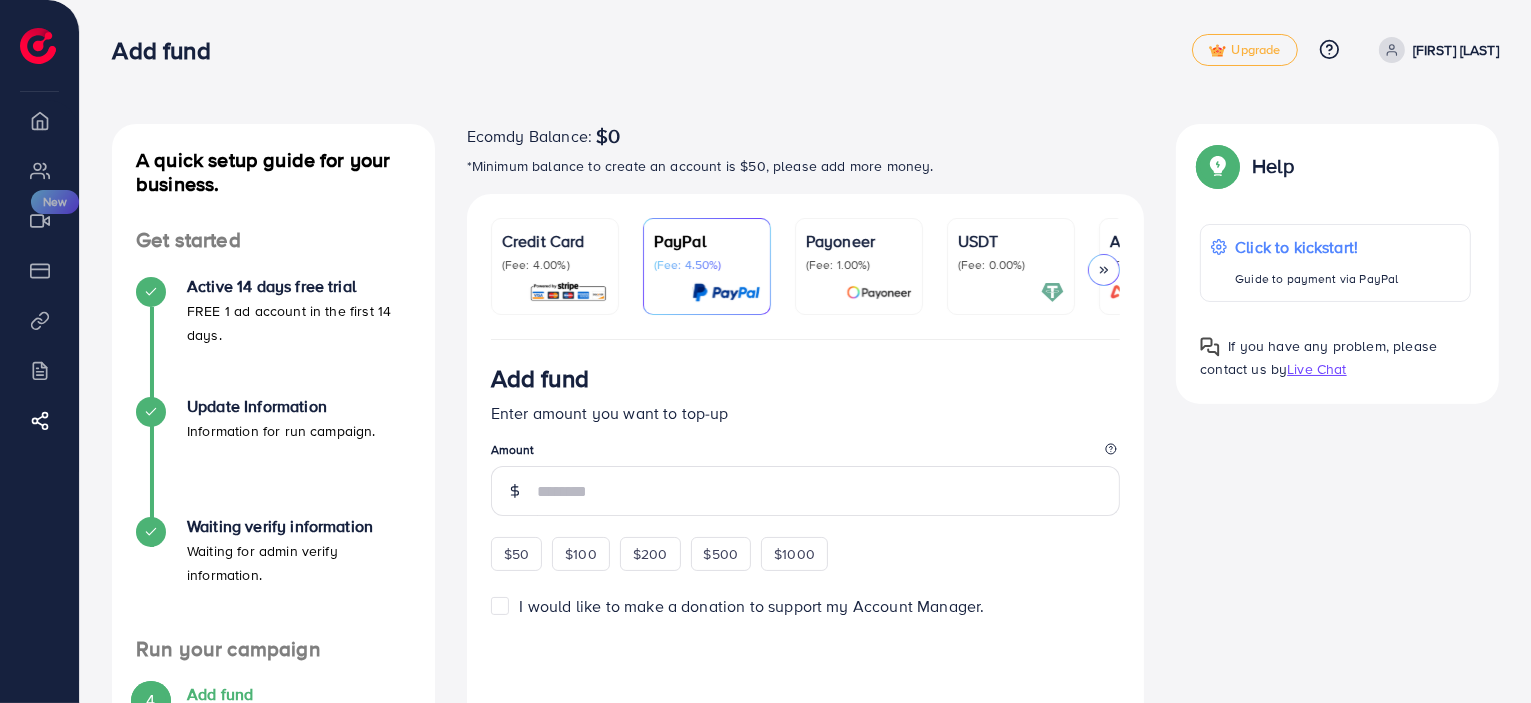 click on "(Fee: 1.00%)" at bounding box center [859, 265] 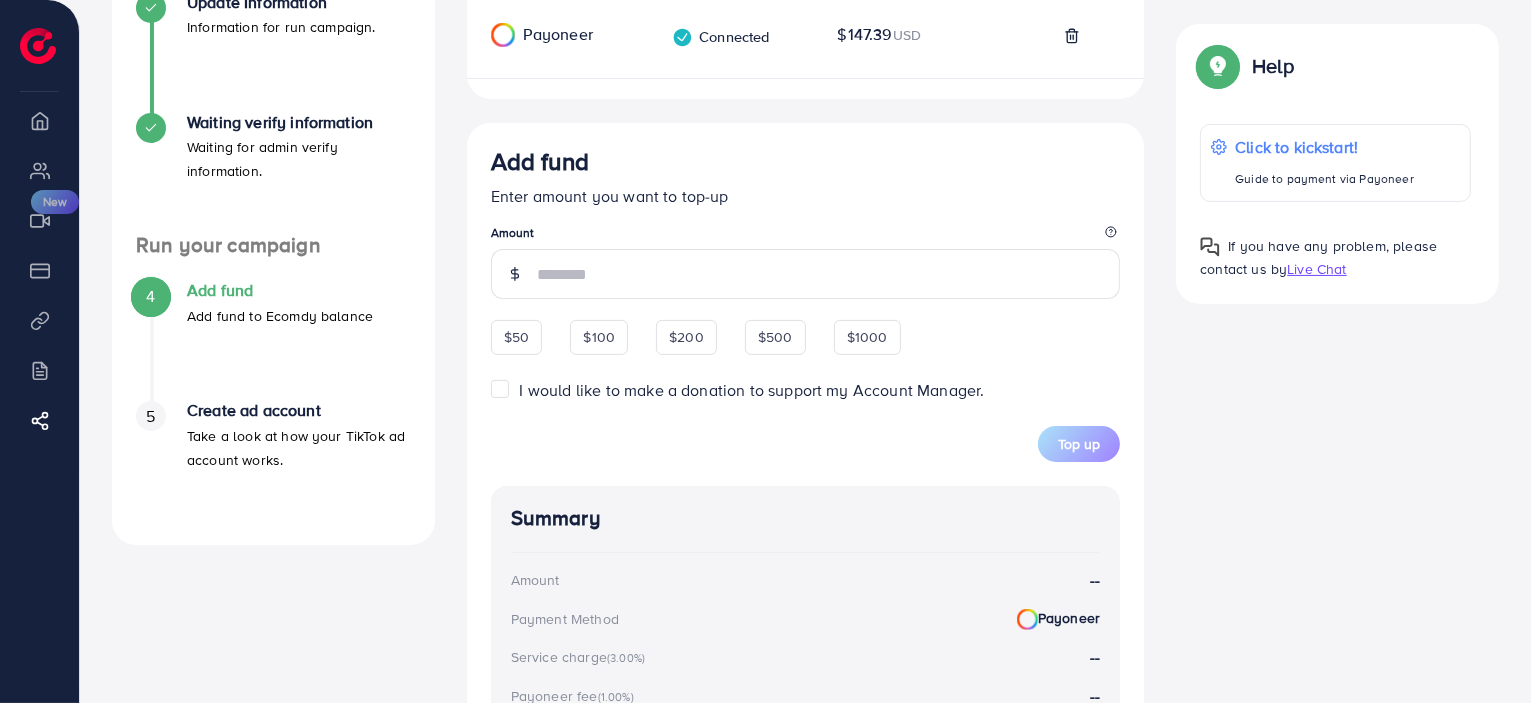 scroll, scrollTop: 412, scrollLeft: 0, axis: vertical 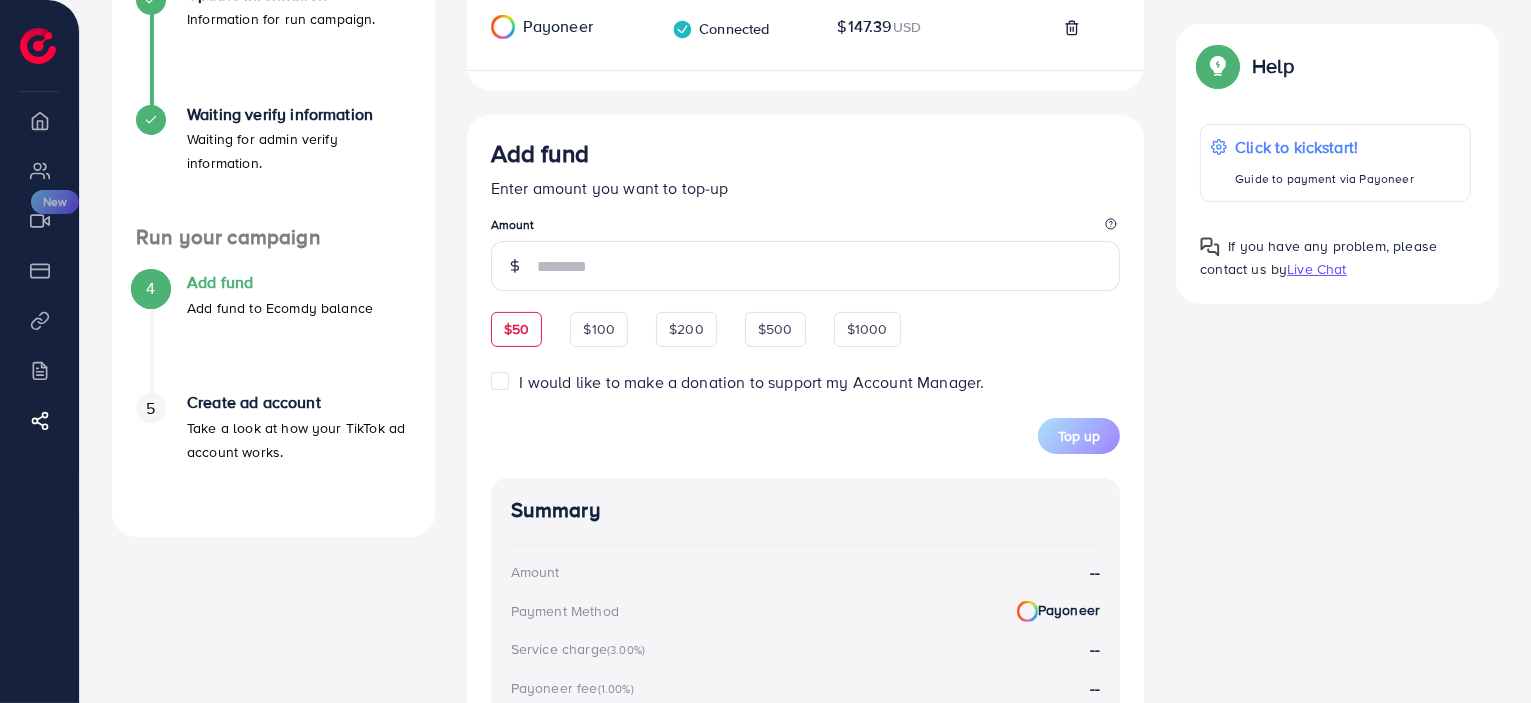 click on "$50" at bounding box center [516, 329] 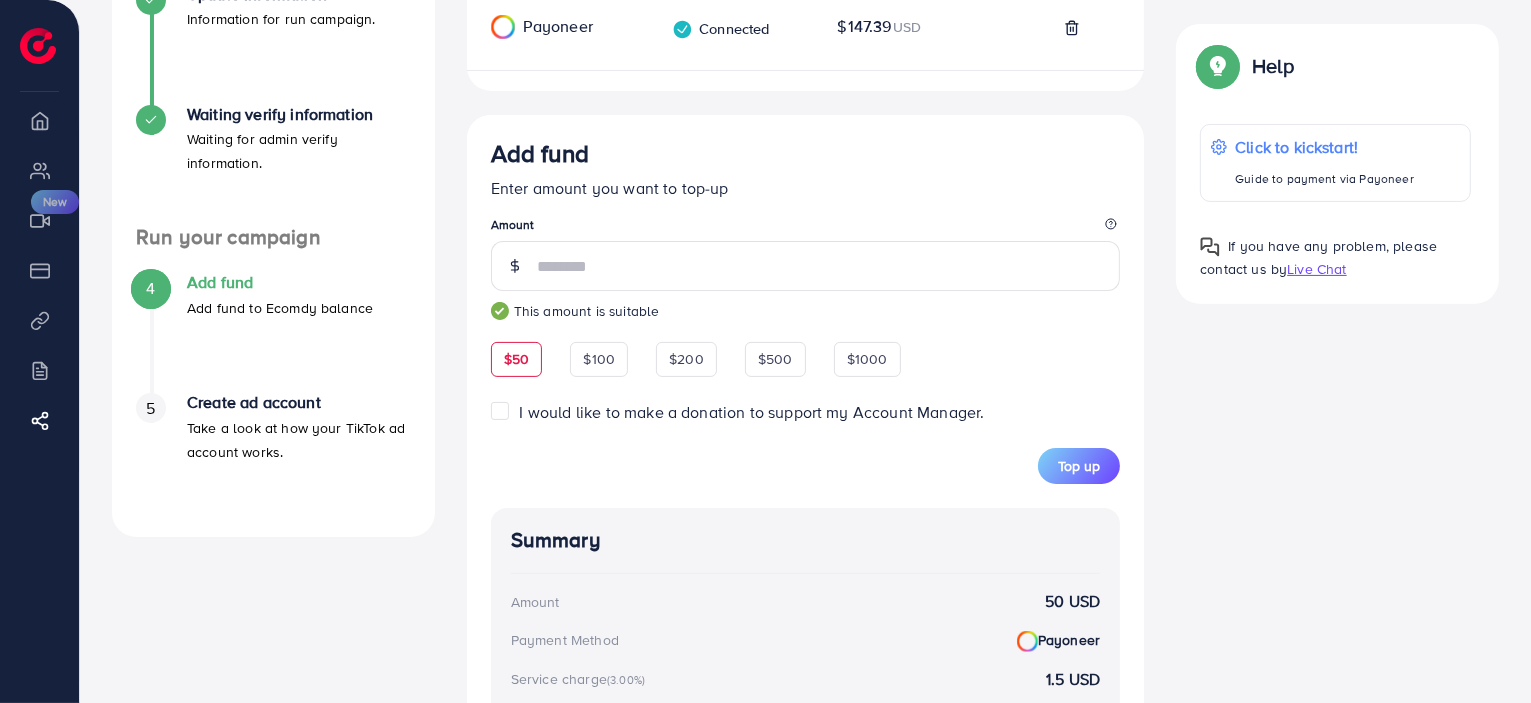click on "I would like to make a donation to support my Account Manager." at bounding box center (752, 412) 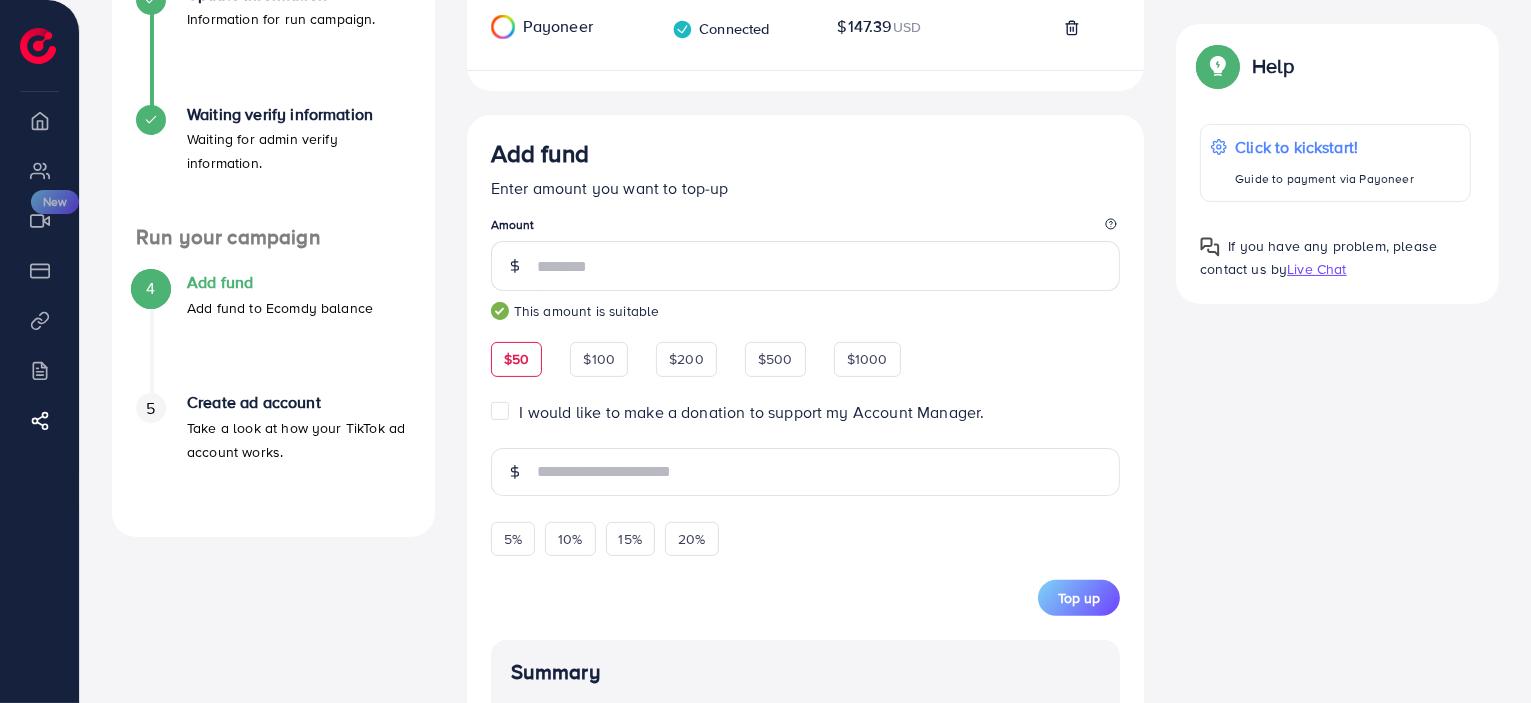 click on "I would like to make a donation to support my Account Manager." at bounding box center (752, 412) 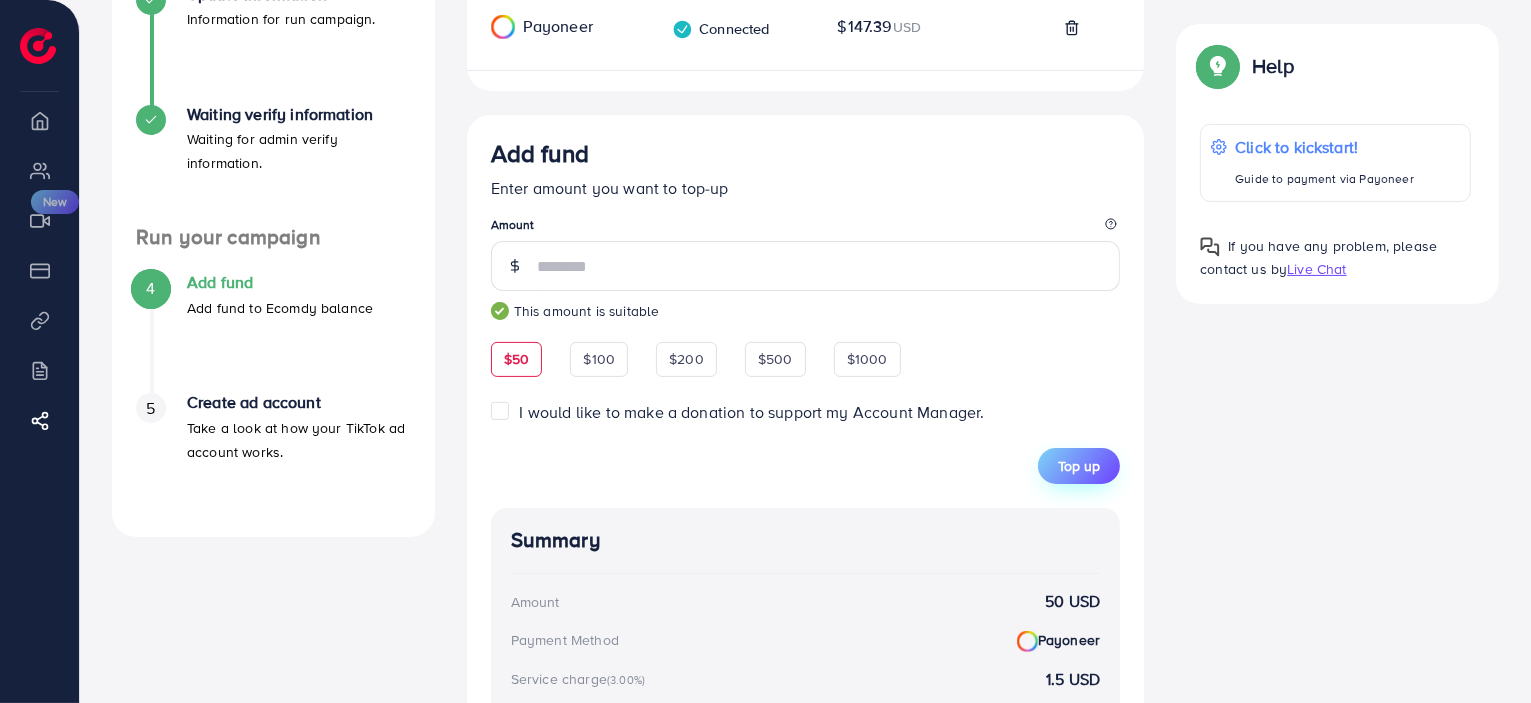 click on "Top up" at bounding box center [1079, 466] 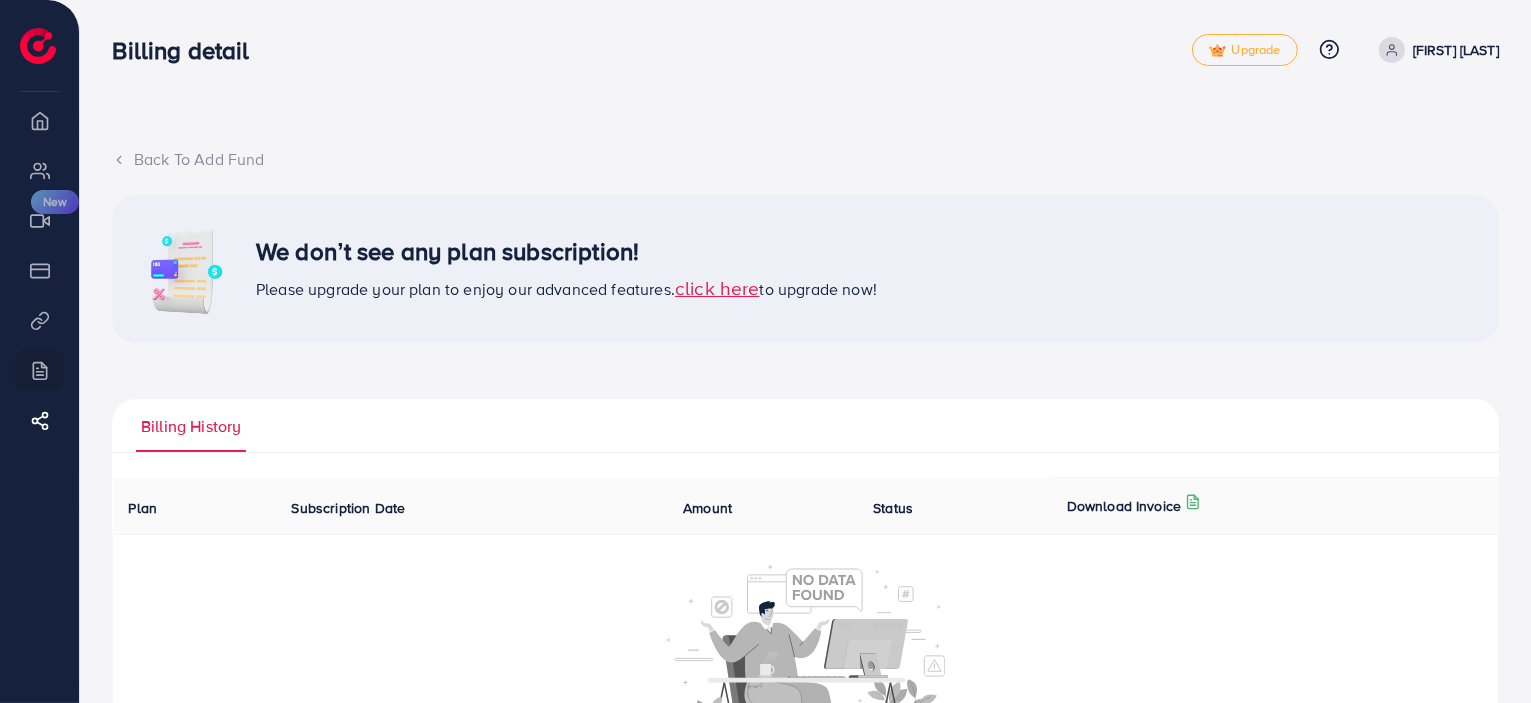 click on "Back To Add Fund   We don’t see any plan subscription!   Please upgrade your plan to enjoy our advanced features.   click here   to upgrade now!  Billing History               Plan Subscription Date Amount Status Download Invoice               Ecomdy Media  Business Number  202113175W   68 CIRCULAR ROAD #02-01   Singapore   049422   +84944399996   support@ecomdymedia.com   Invoice   N/A   Date   Invalid Date   Due   On Receipt   balance due   USD $0   BILL TO      Zipcode:    (+)      Description   Rate   qty   amount   Subscription Plan    $0   1   $0   subtotal   $0   service charge   $0   tax   $0   Total   $0   balance due   USD $0     Ecomdy Media  Business Number  202113175W   68 CIRCULAR ROAD #02-01   Singapore   049422   +84944399996   support@ecomdymedia.com   Invoice   N/A   Date   Invalid Date   Due   On Receipt   balance due   USD $0   BILL TO      Zipcode:    (+)      Description   Rate   qty   amount   Subscription Plan    $0   1   $0   subtotal   $0   service charge   $0   tax   $0   Total" at bounding box center (805, 468) 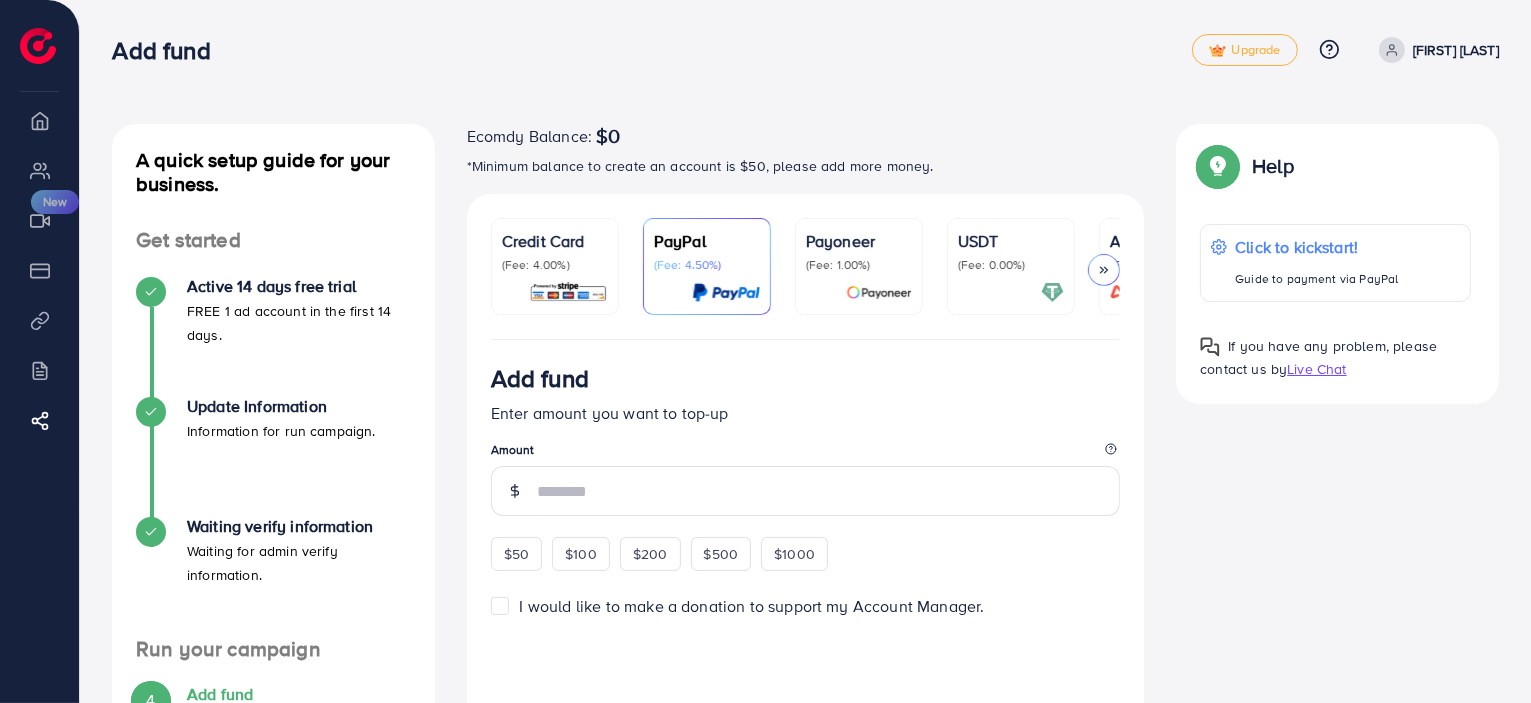 click on "(Fee: 1.00%)" at bounding box center [859, 265] 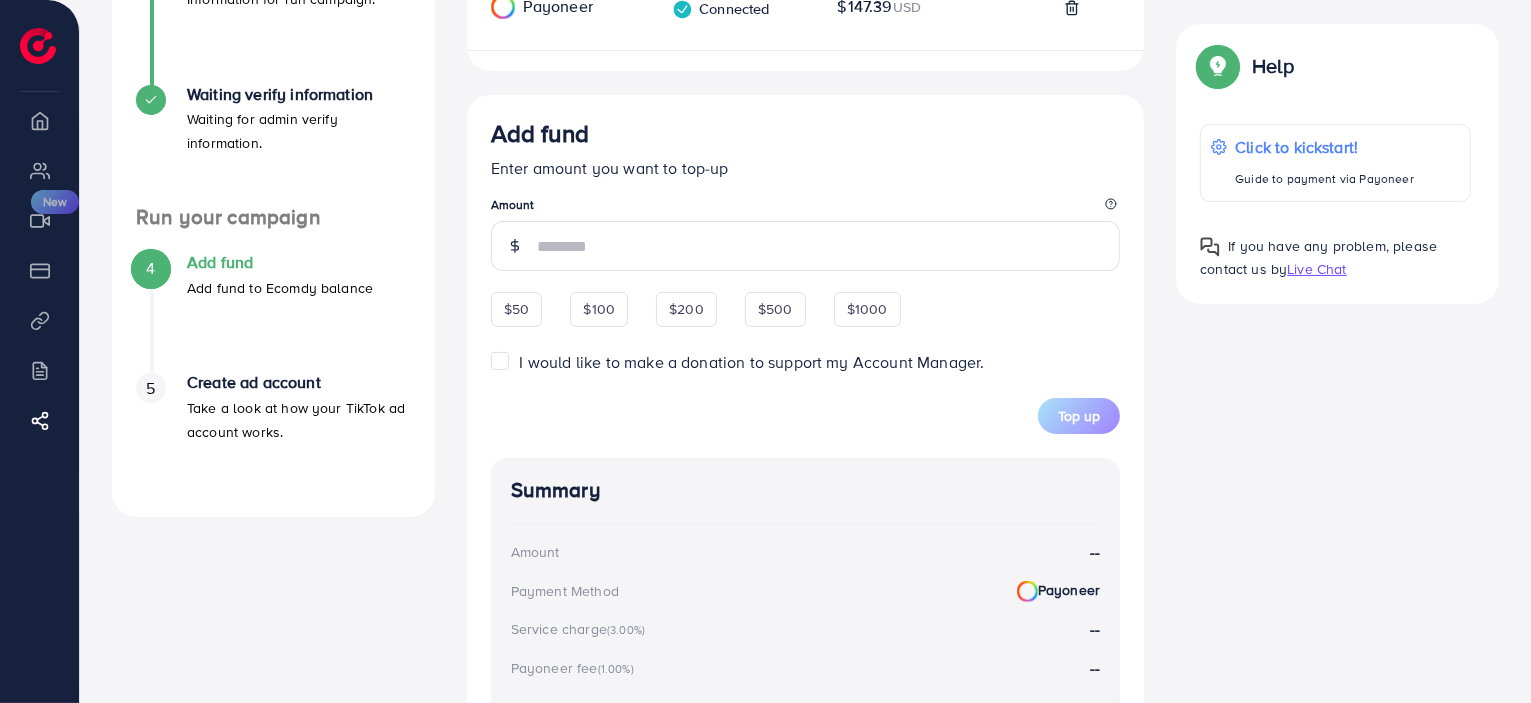 scroll, scrollTop: 340, scrollLeft: 0, axis: vertical 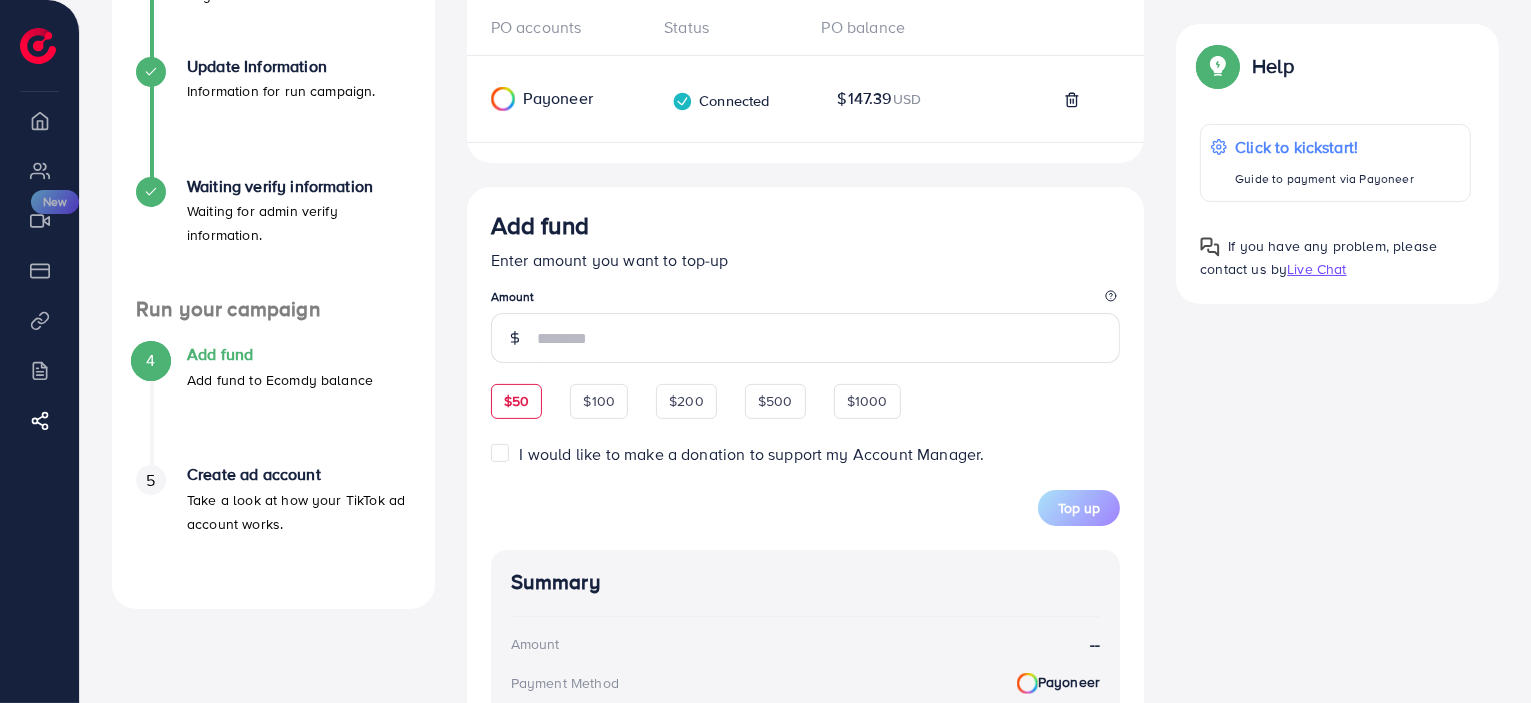 click on "$50" at bounding box center [516, 401] 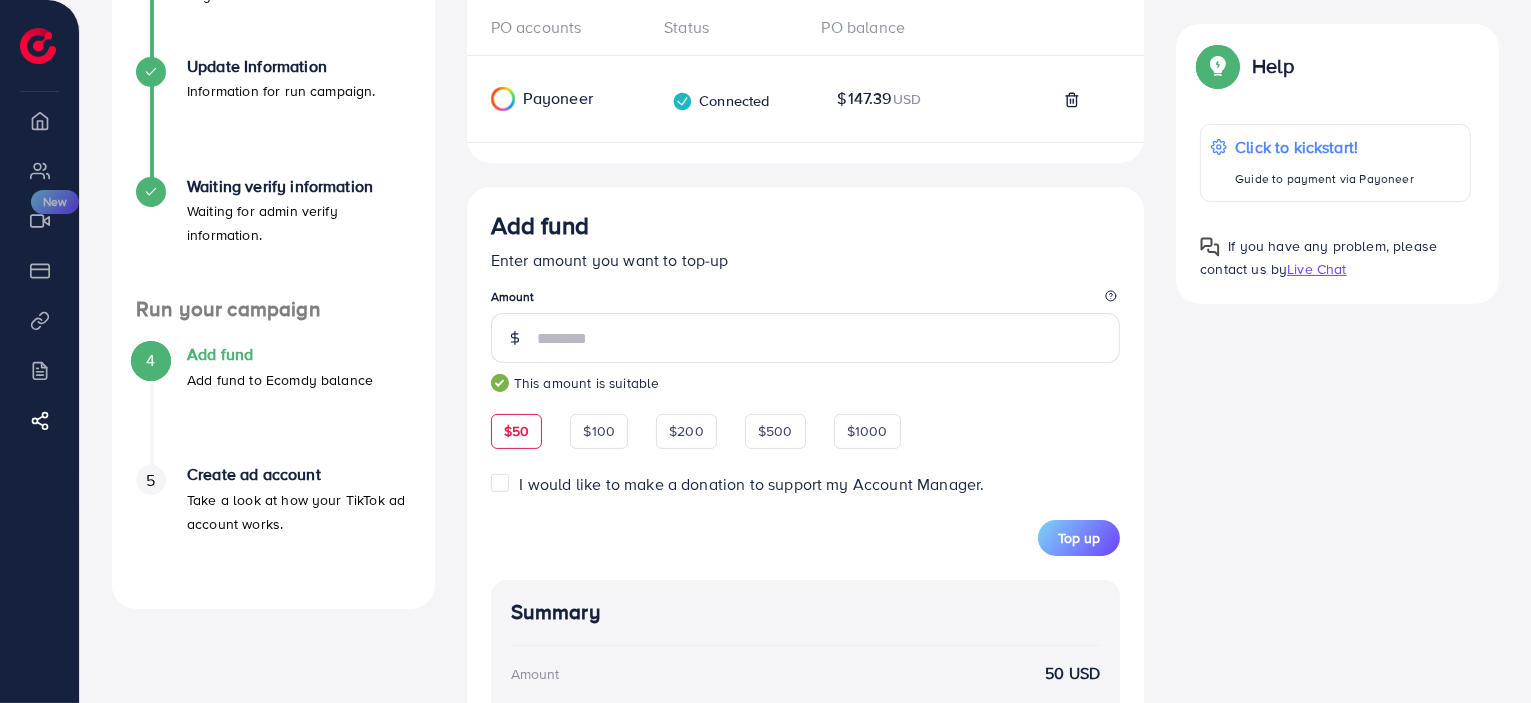 drag, startPoint x: 1092, startPoint y: 541, endPoint x: 1535, endPoint y: 379, distance: 471.69165 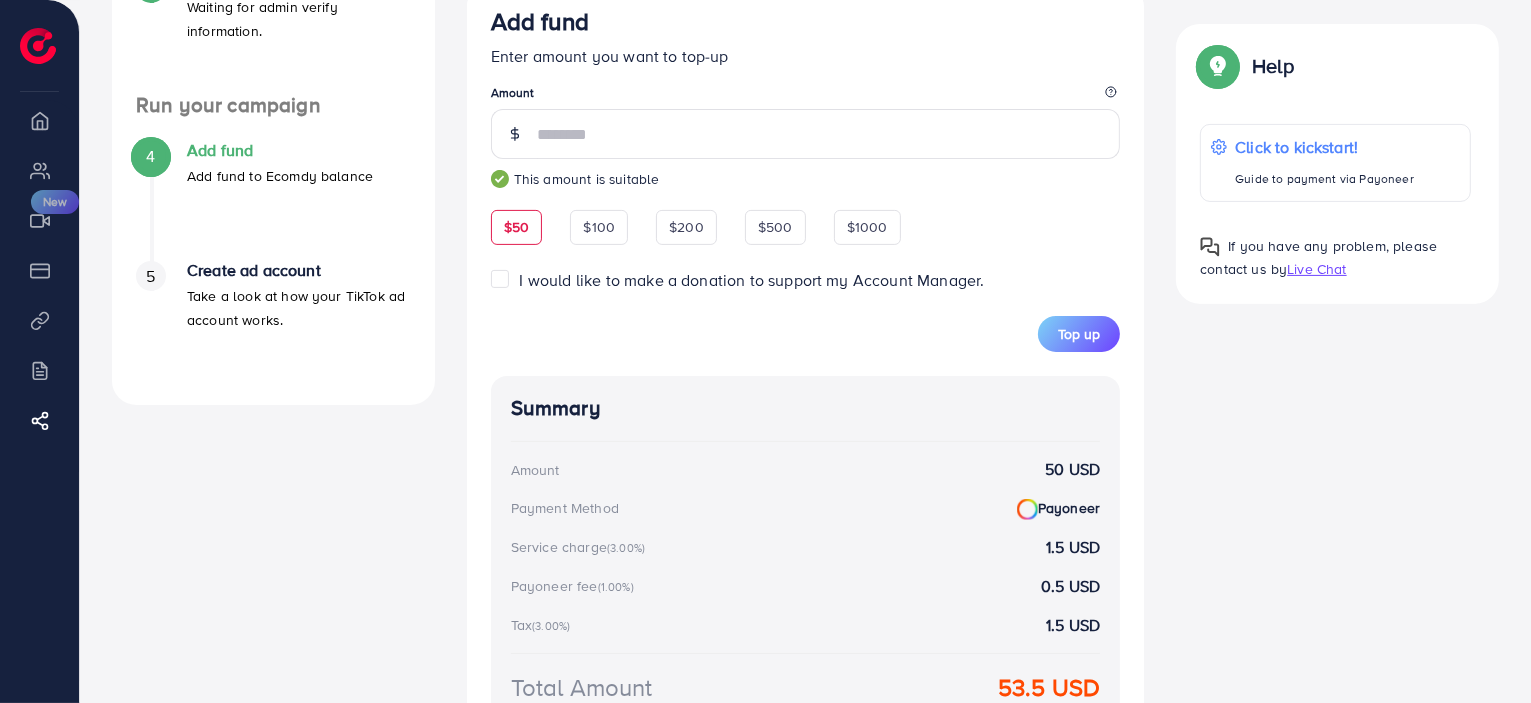 scroll, scrollTop: 532, scrollLeft: 0, axis: vertical 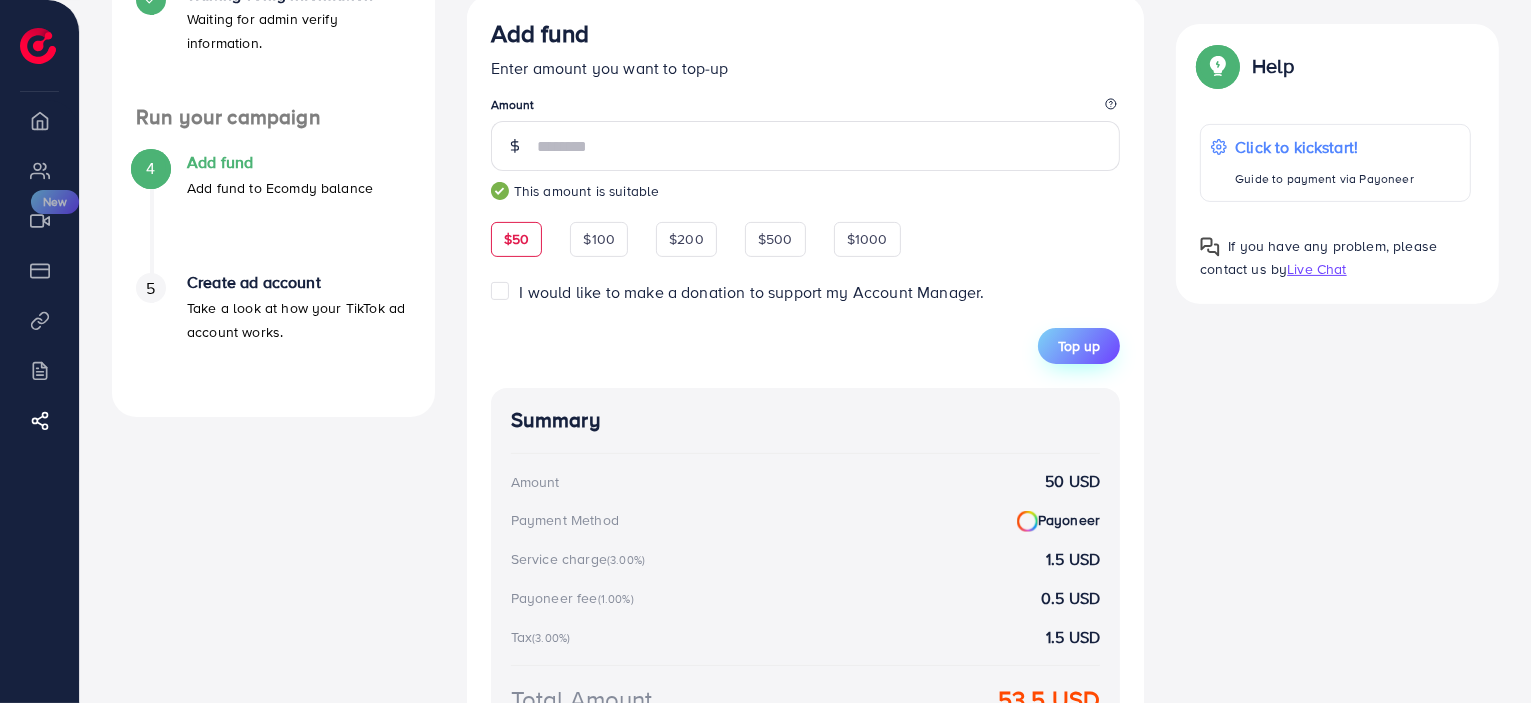 click on "Top up" at bounding box center (1079, 346) 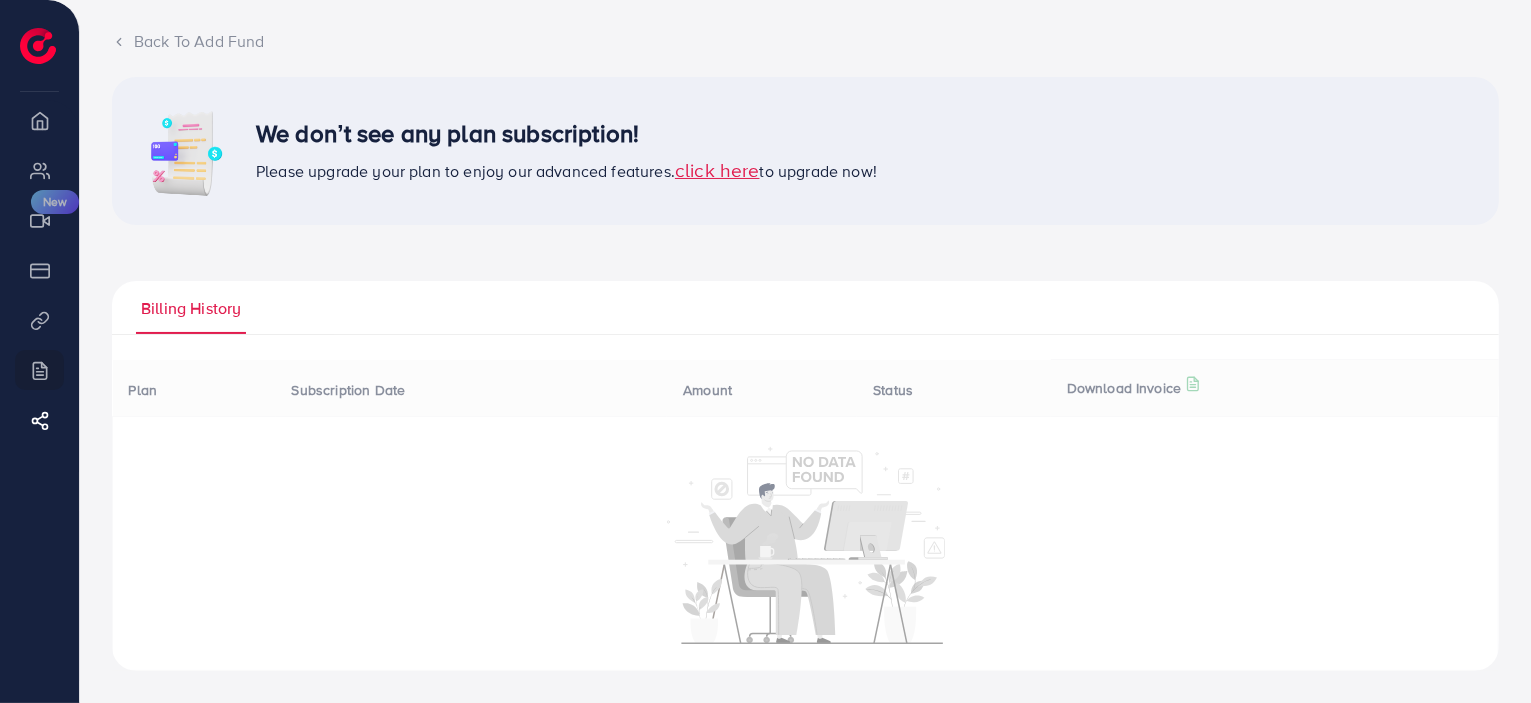 scroll, scrollTop: 0, scrollLeft: 0, axis: both 